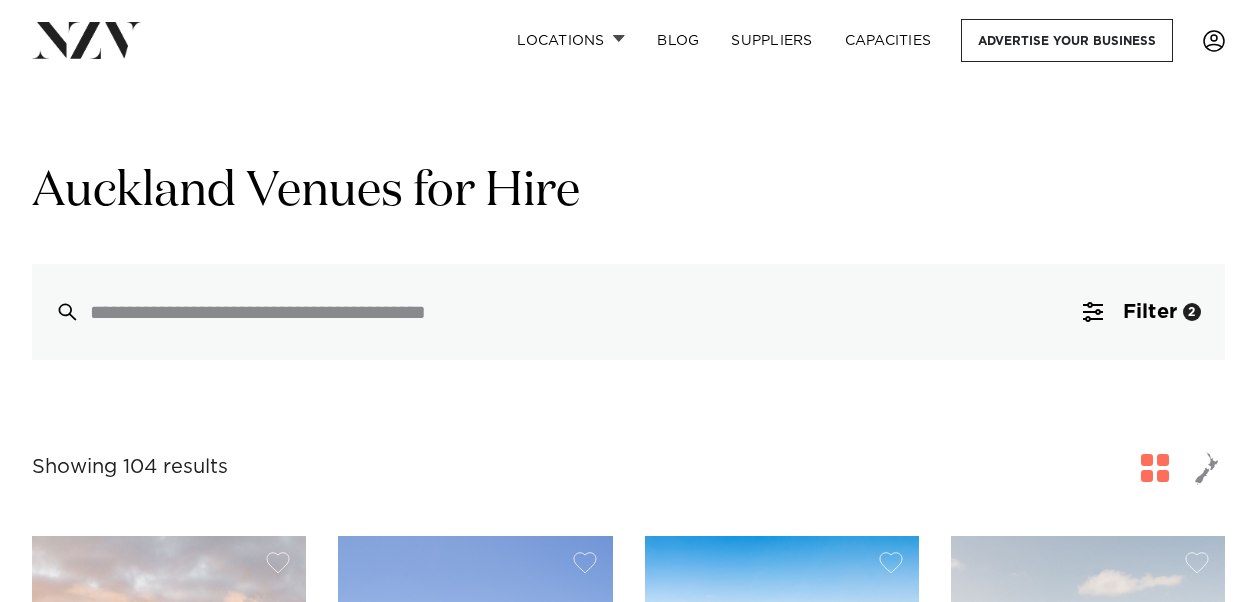 scroll, scrollTop: 500, scrollLeft: 0, axis: vertical 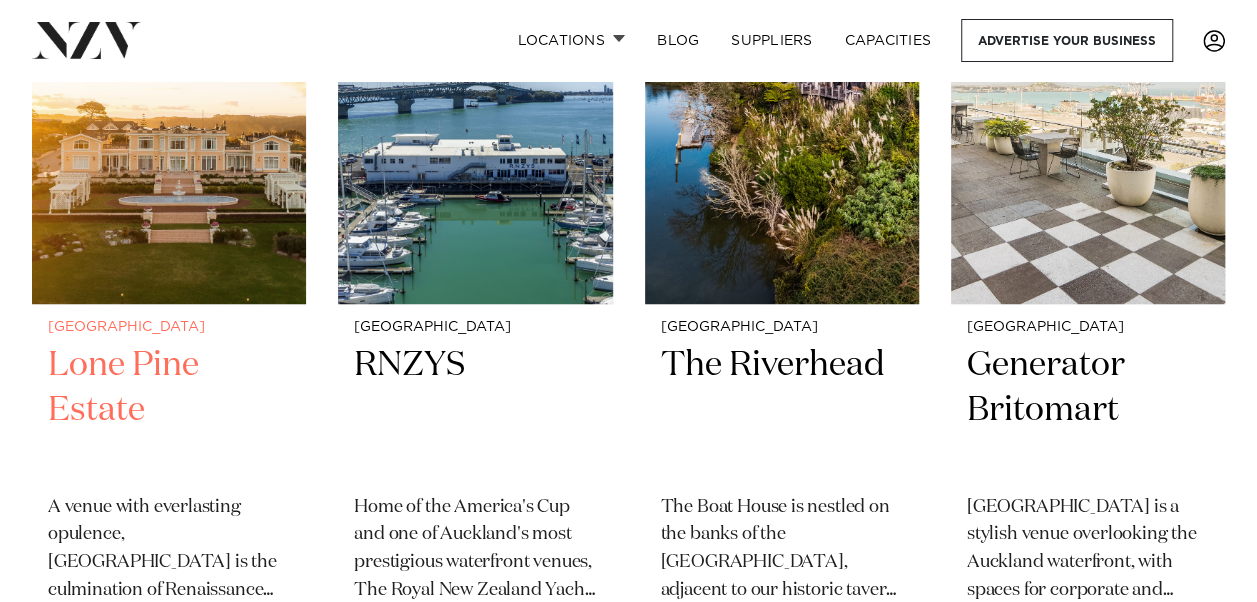 click on "Auckland
Lone Pine Estate
A venue with everlasting opulence, Lone Pine Estate is the culmination of Renaissance architecture, gardens and luxury.
200
200
200" at bounding box center (169, 504) 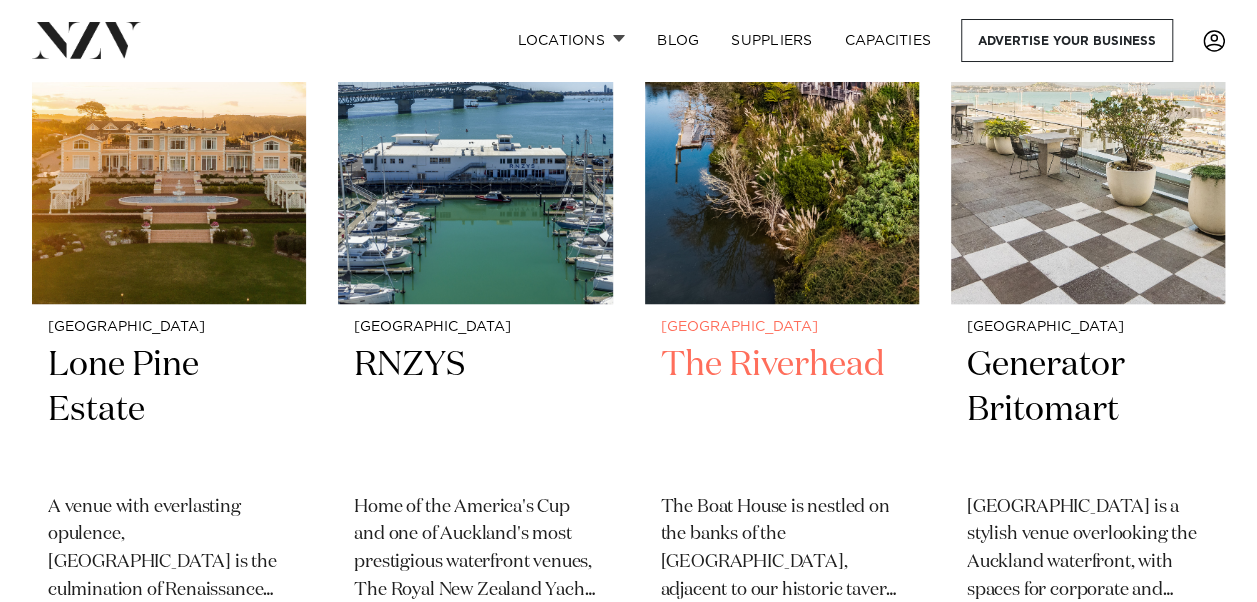 scroll, scrollTop: 700, scrollLeft: 0, axis: vertical 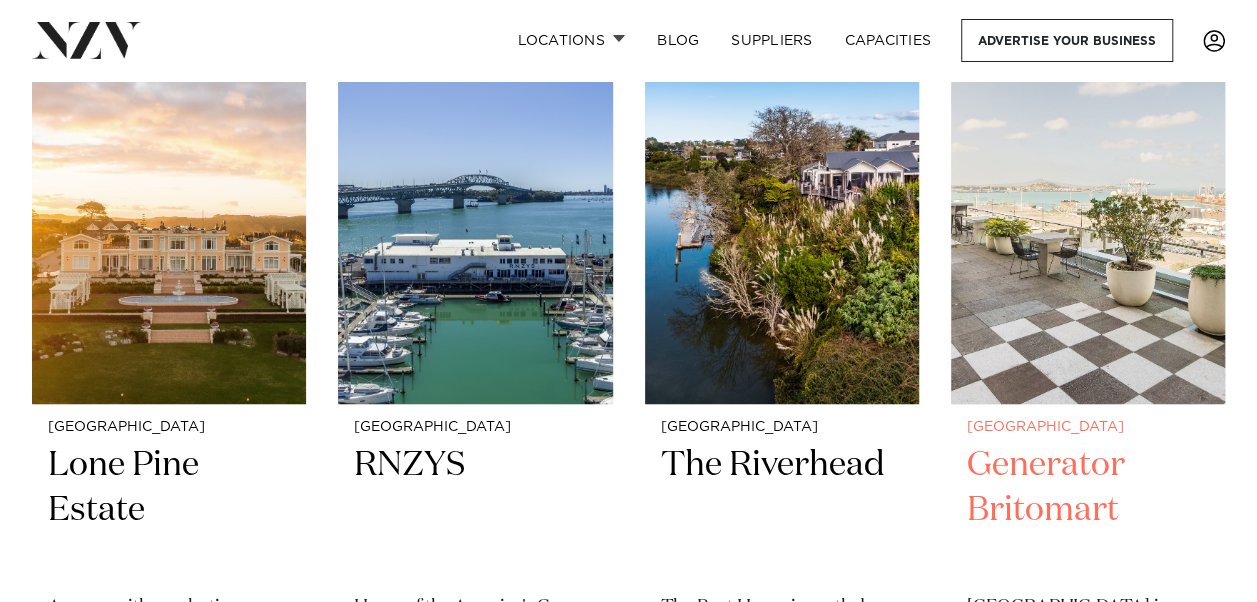 click at bounding box center [1088, 220] 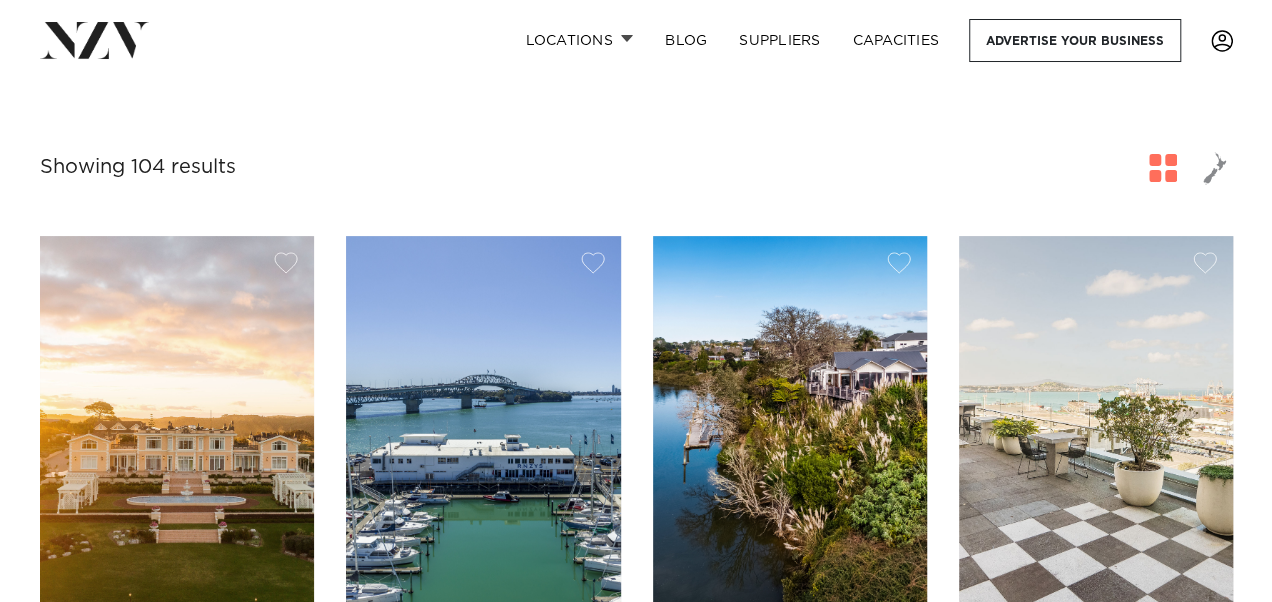 scroll, scrollTop: 0, scrollLeft: 0, axis: both 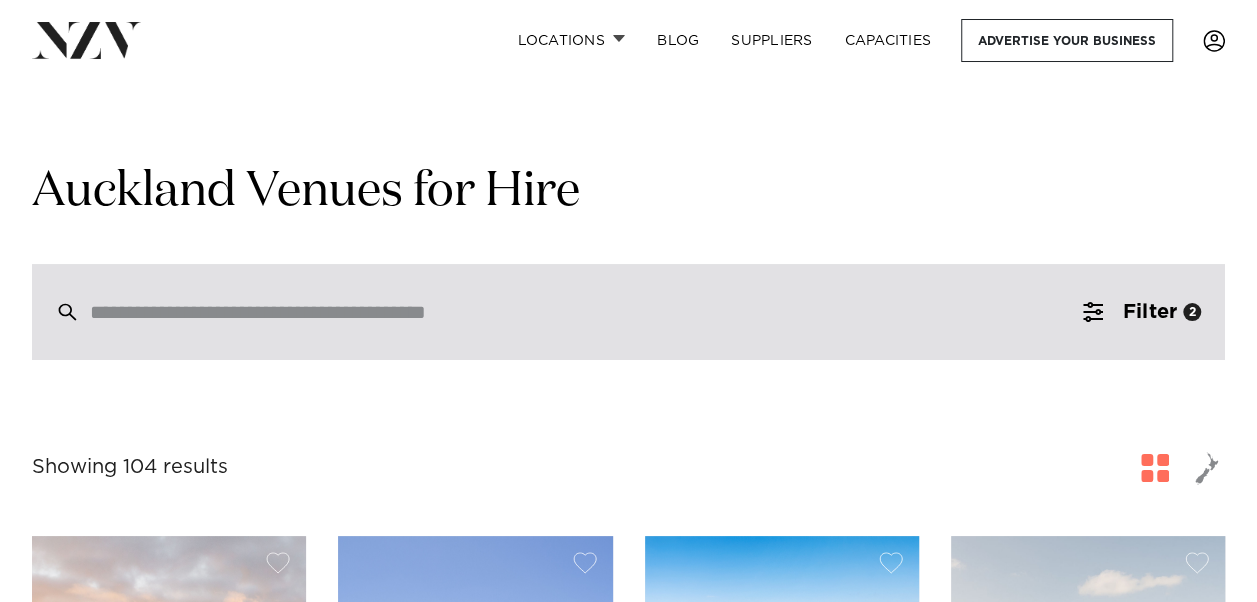 click at bounding box center (628, 312) 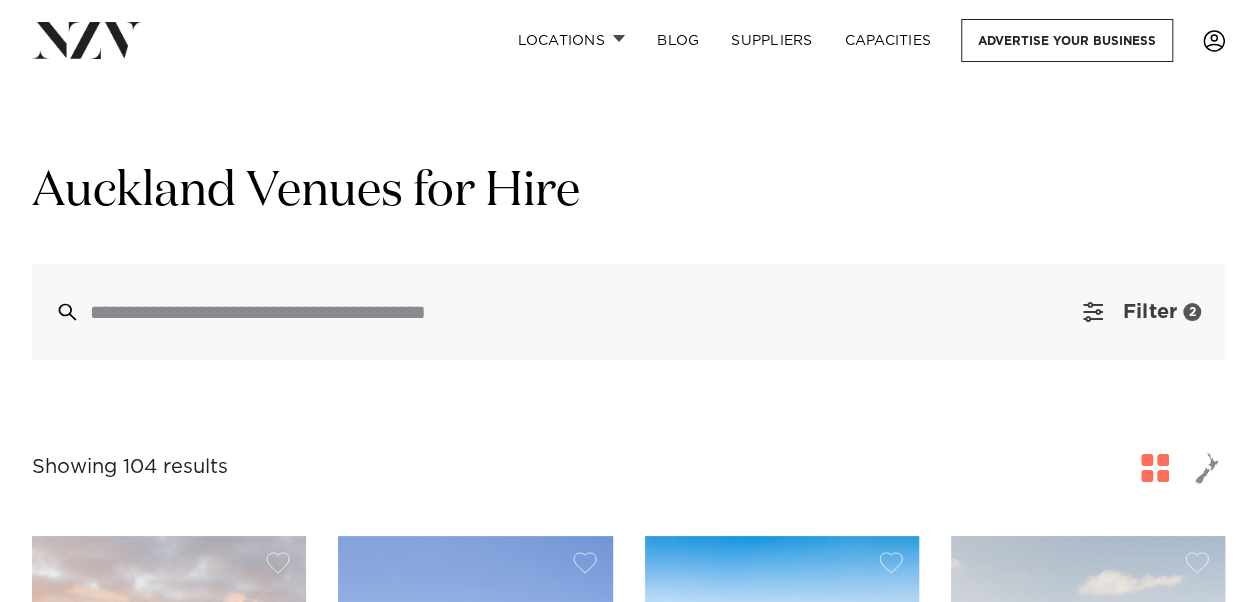 click on "Filter 2" at bounding box center [1142, 312] 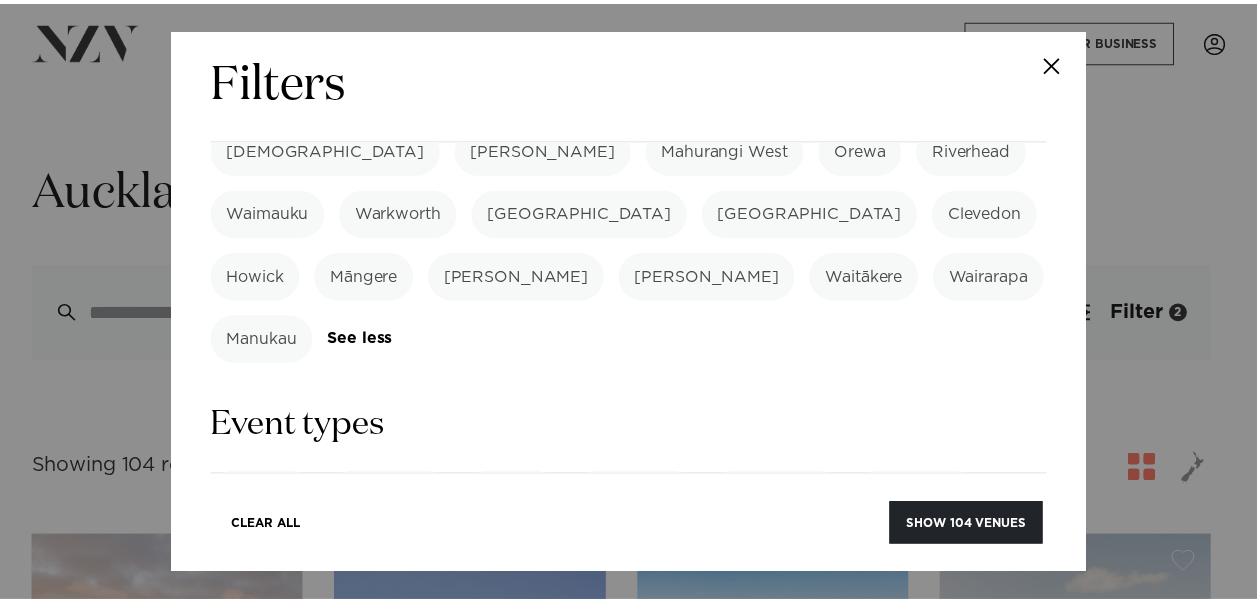 scroll, scrollTop: 800, scrollLeft: 0, axis: vertical 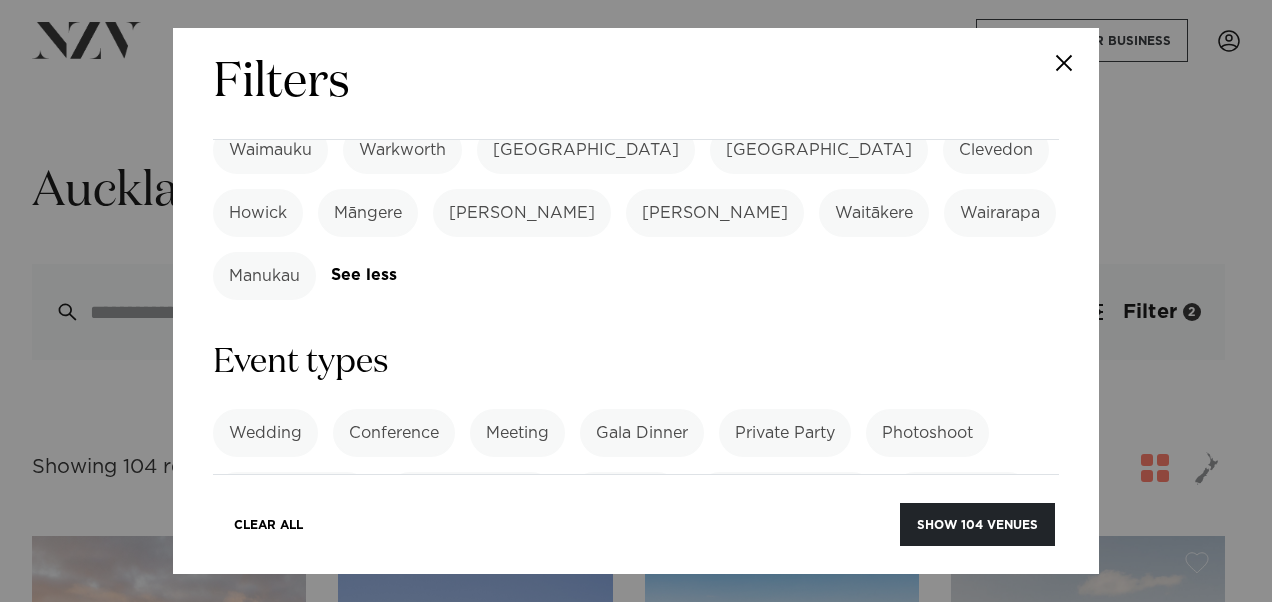 click on "21st Birthday Party" at bounding box center (786, 496) 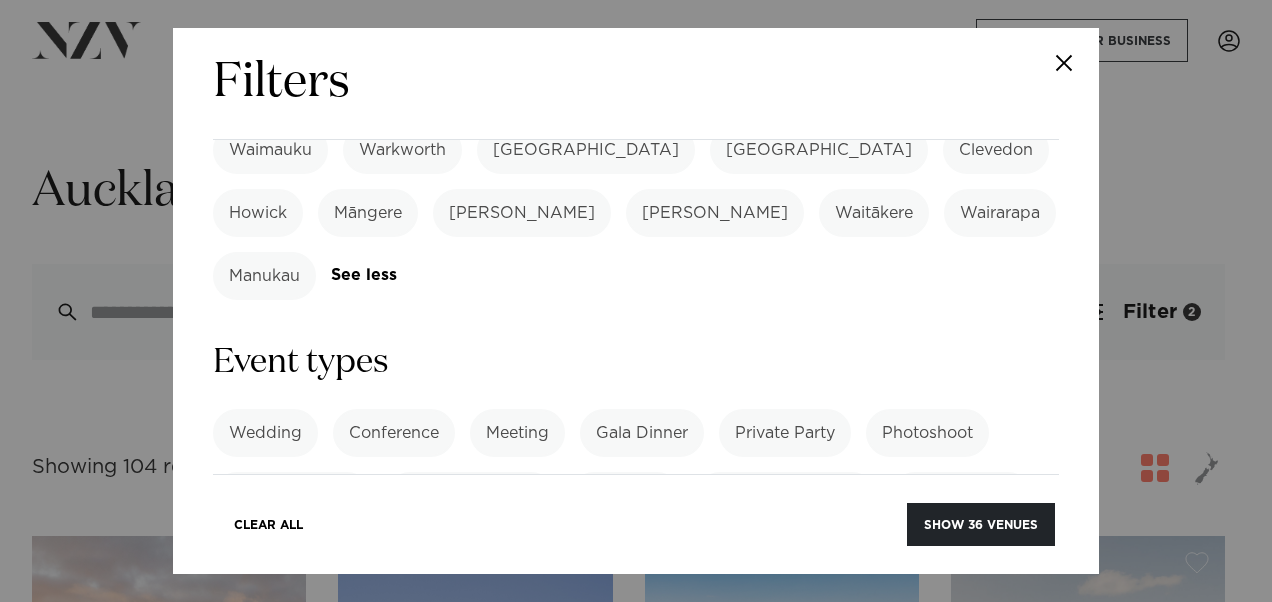 click on "Private Party" at bounding box center [785, 433] 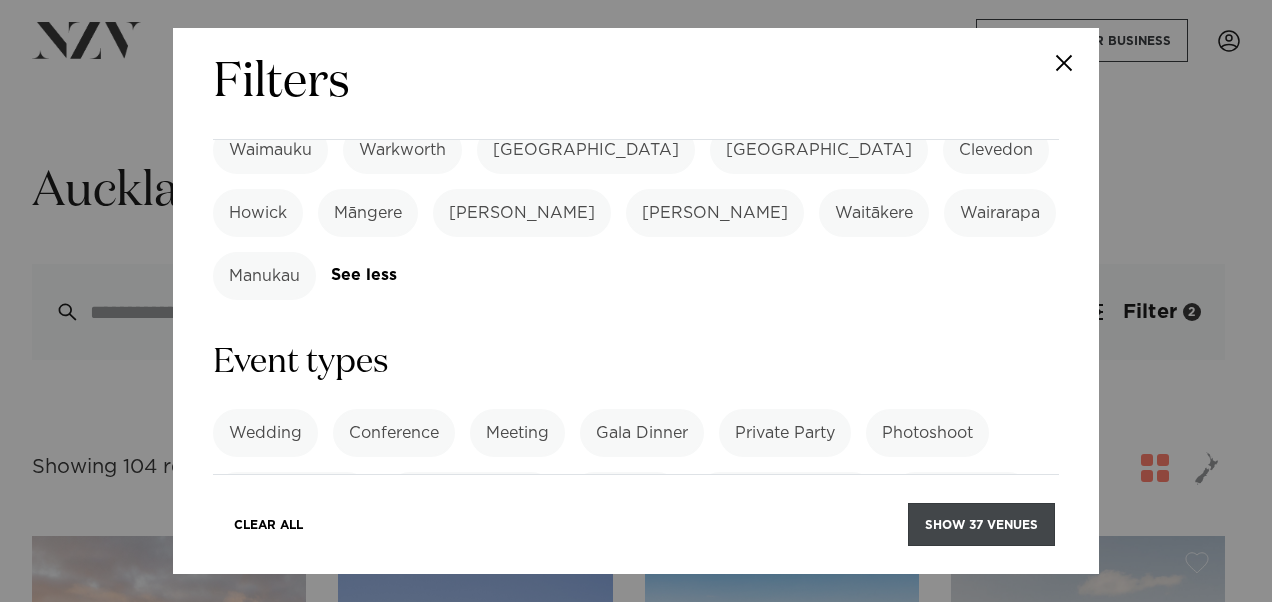 click on "Show 37 venues" at bounding box center (981, 524) 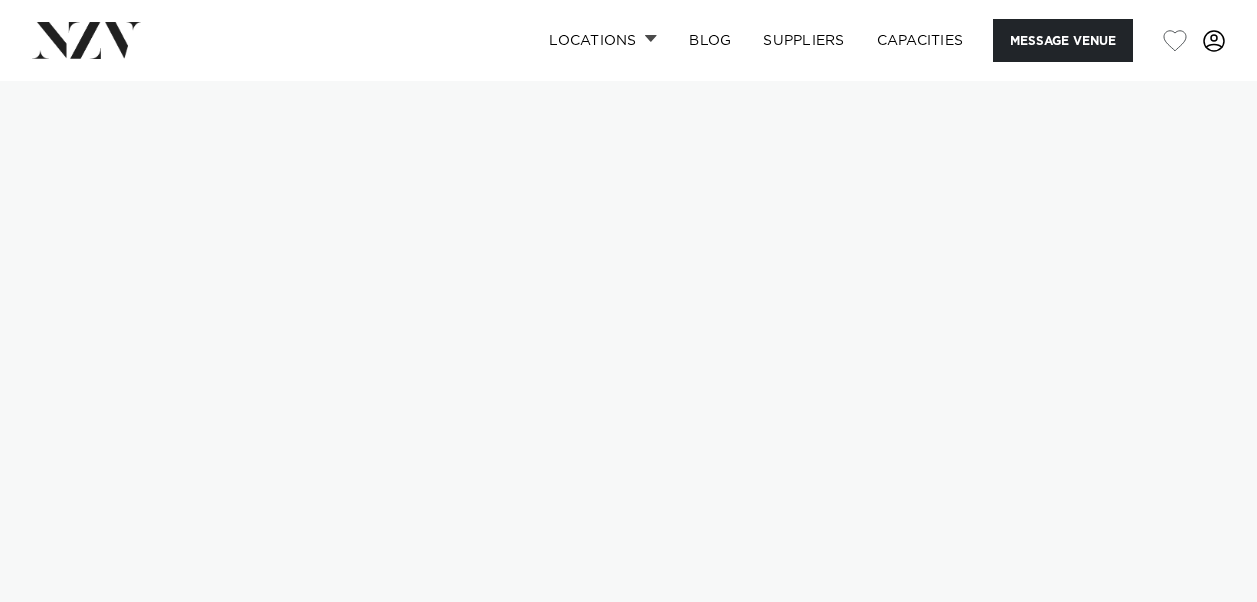 scroll, scrollTop: 0, scrollLeft: 0, axis: both 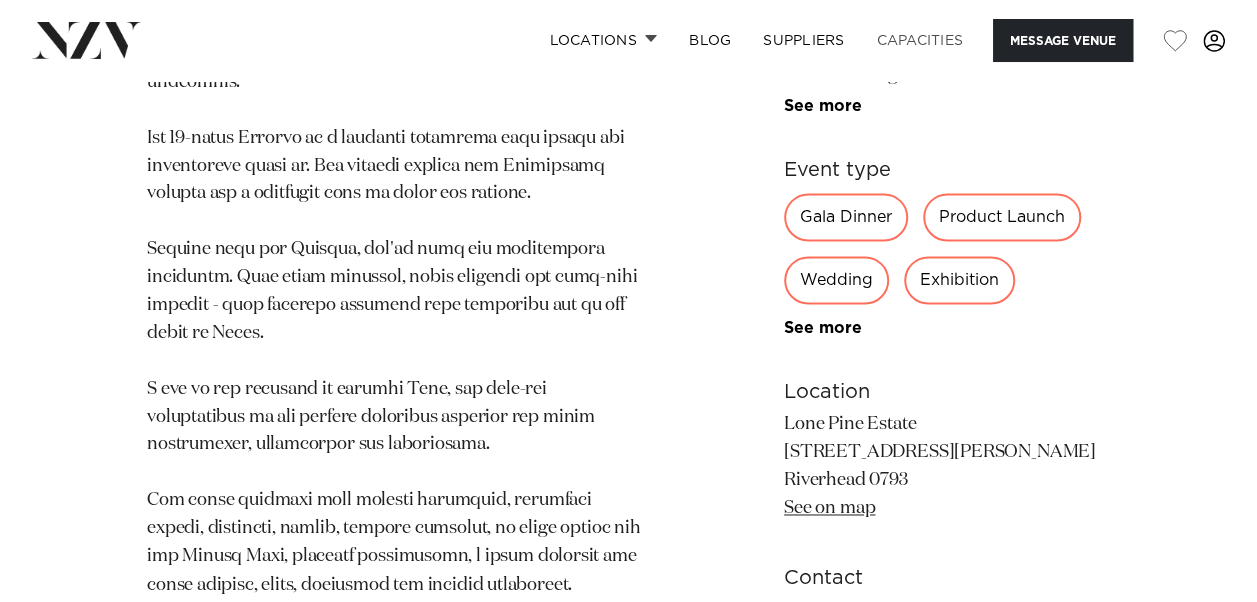 click on "Capacities" at bounding box center (920, 40) 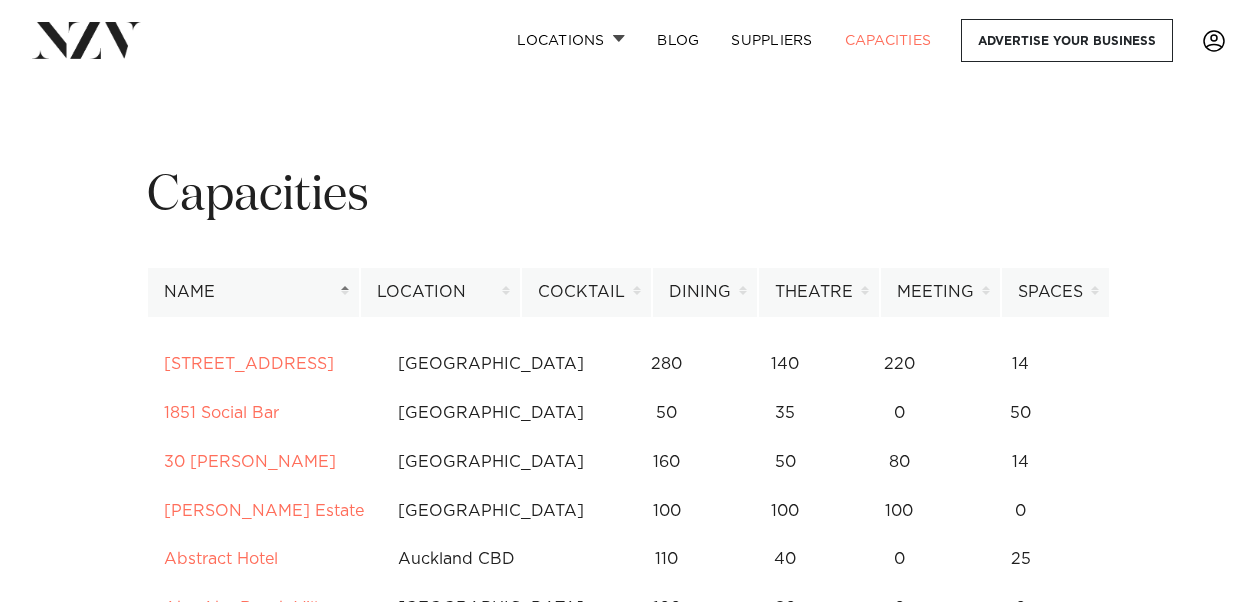 scroll, scrollTop: 0, scrollLeft: 0, axis: both 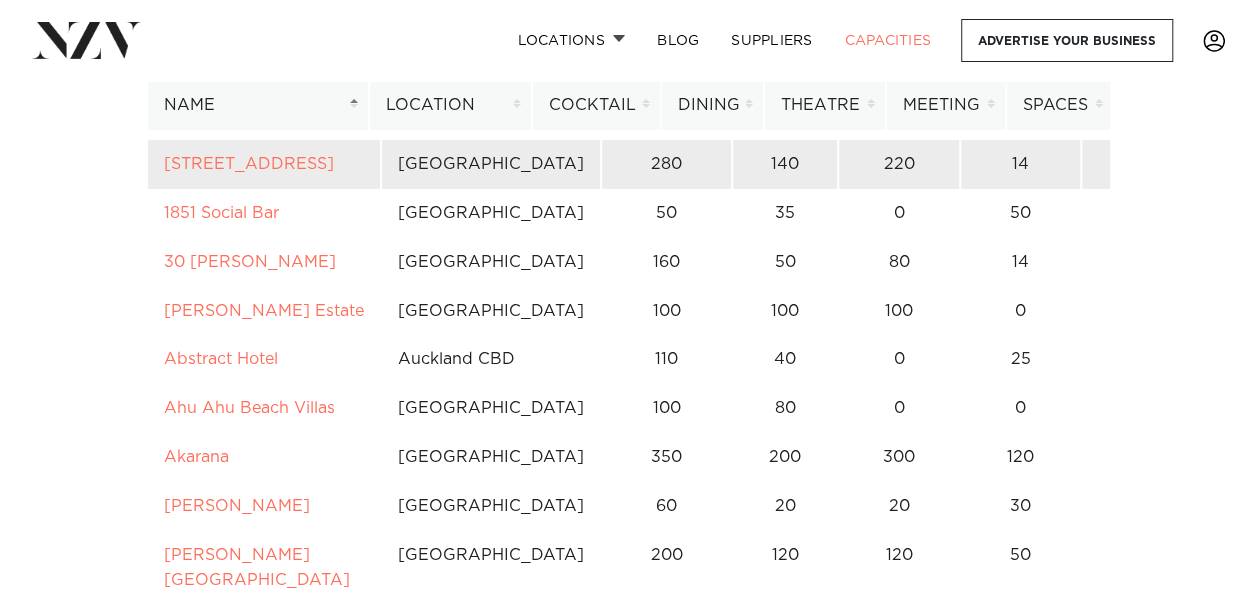 click on "140" at bounding box center [785, 164] 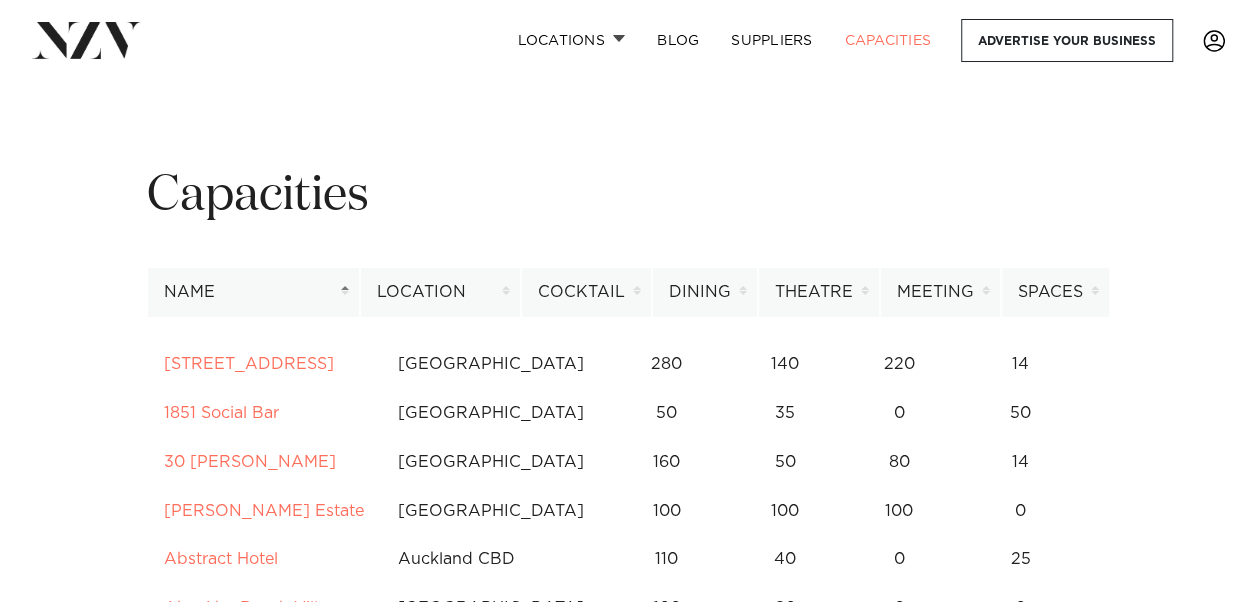 scroll, scrollTop: 100, scrollLeft: 0, axis: vertical 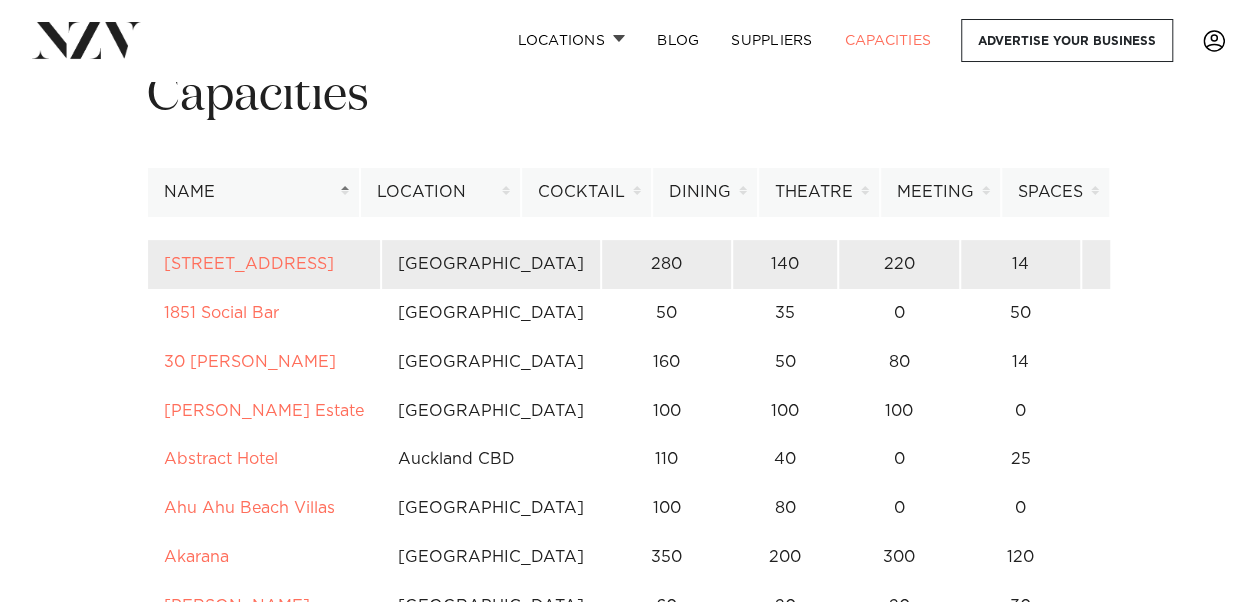 click on "140" at bounding box center [785, 264] 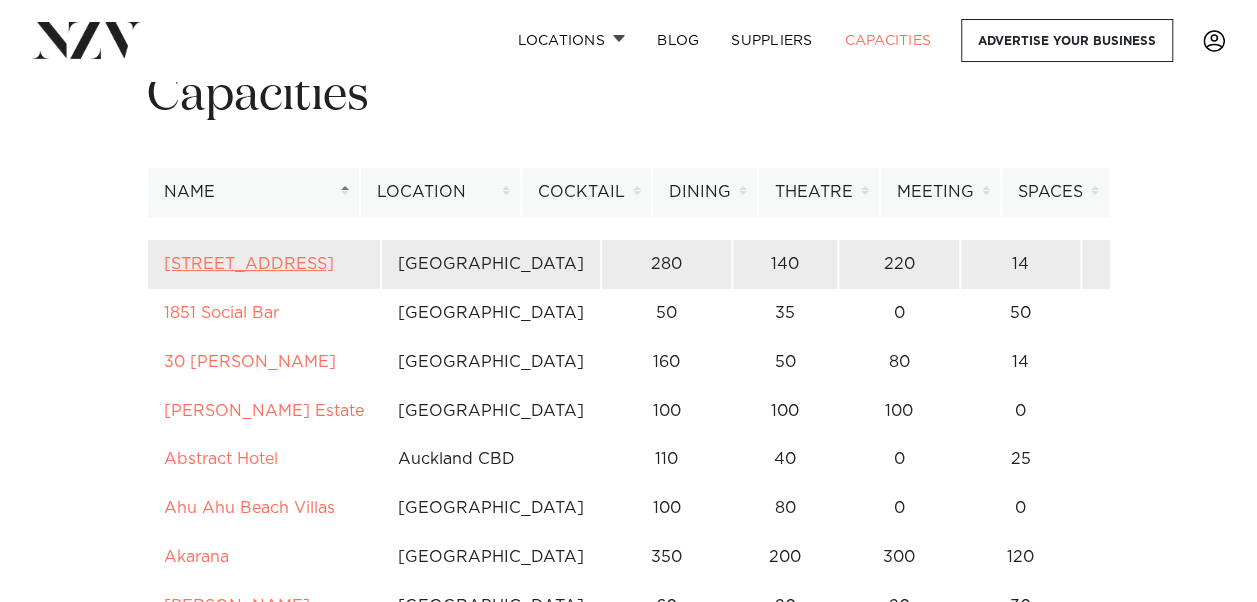 click on "[STREET_ADDRESS]" at bounding box center [249, 264] 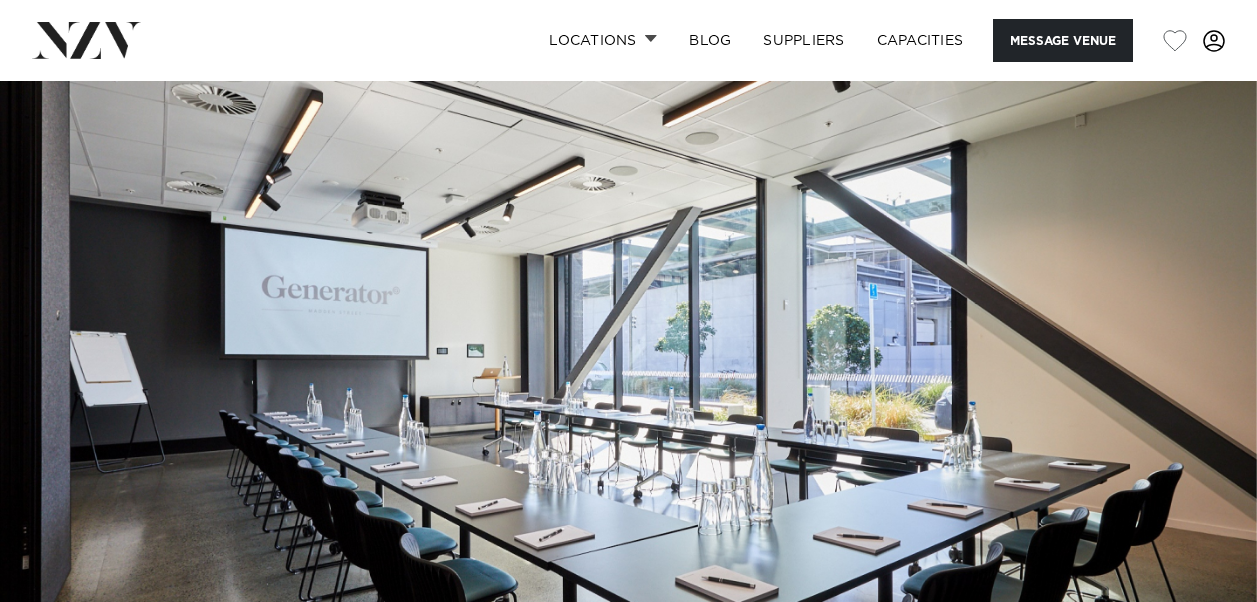 scroll, scrollTop: 0, scrollLeft: 0, axis: both 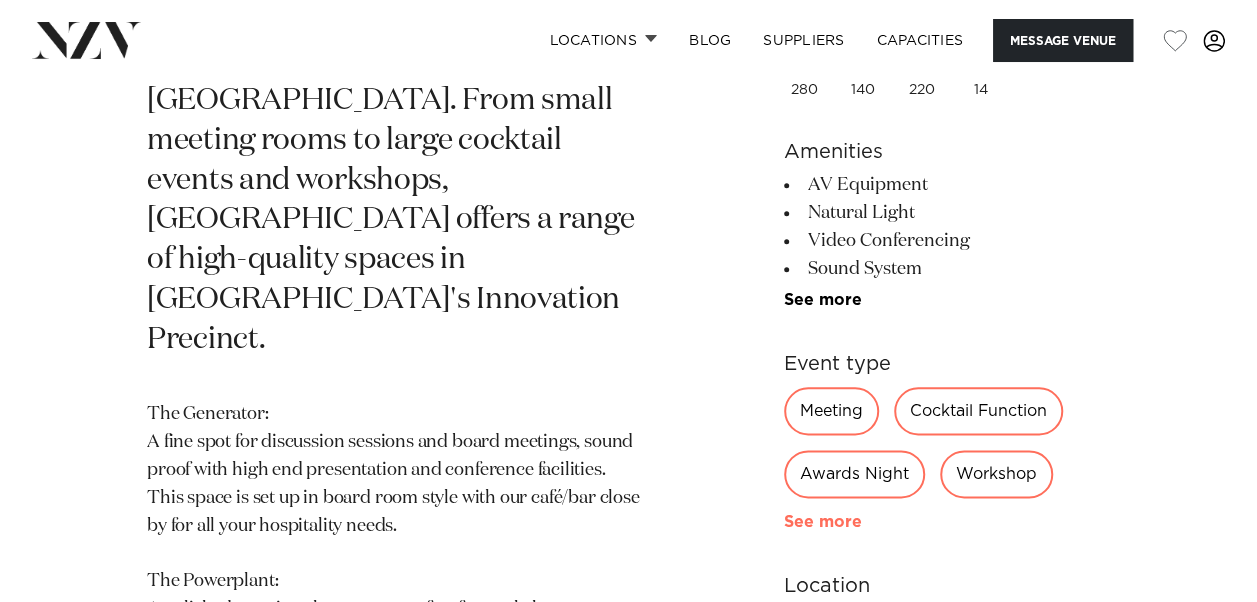click on "See more" at bounding box center [862, 522] 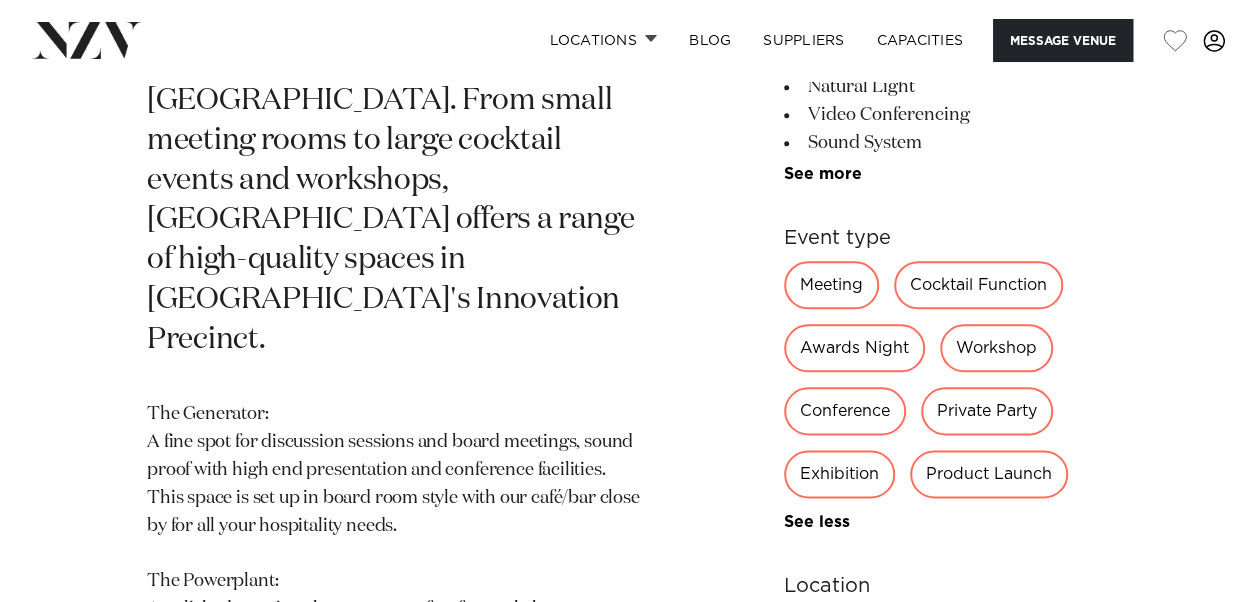 click on "Private Party" at bounding box center (987, 411) 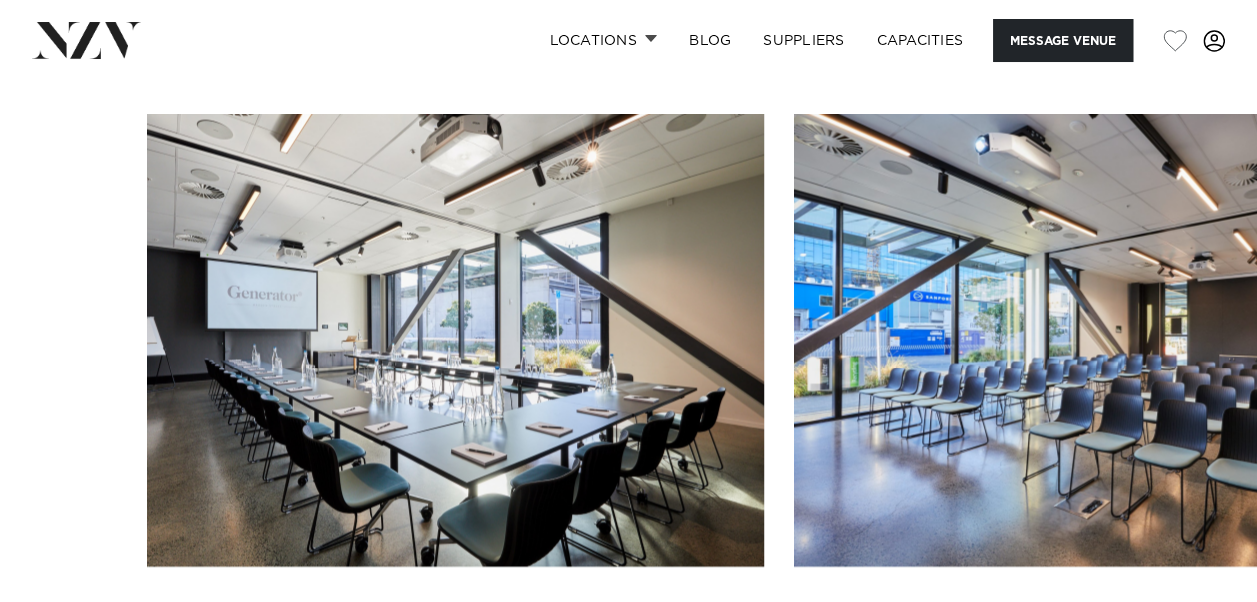 scroll, scrollTop: 2100, scrollLeft: 0, axis: vertical 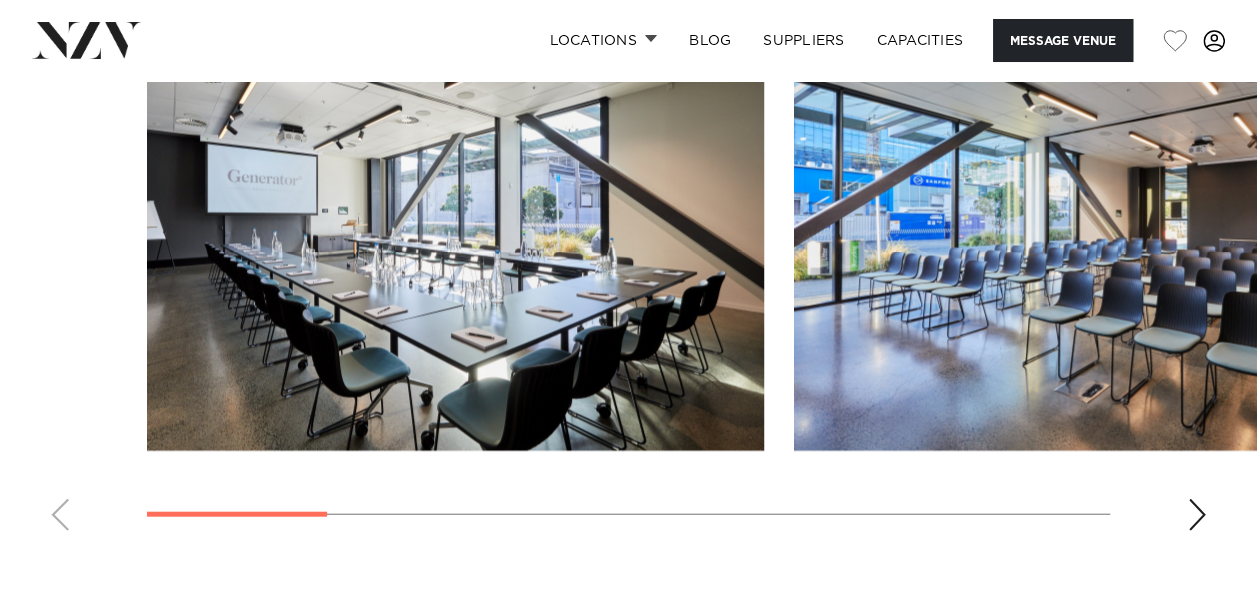 click at bounding box center (1197, 515) 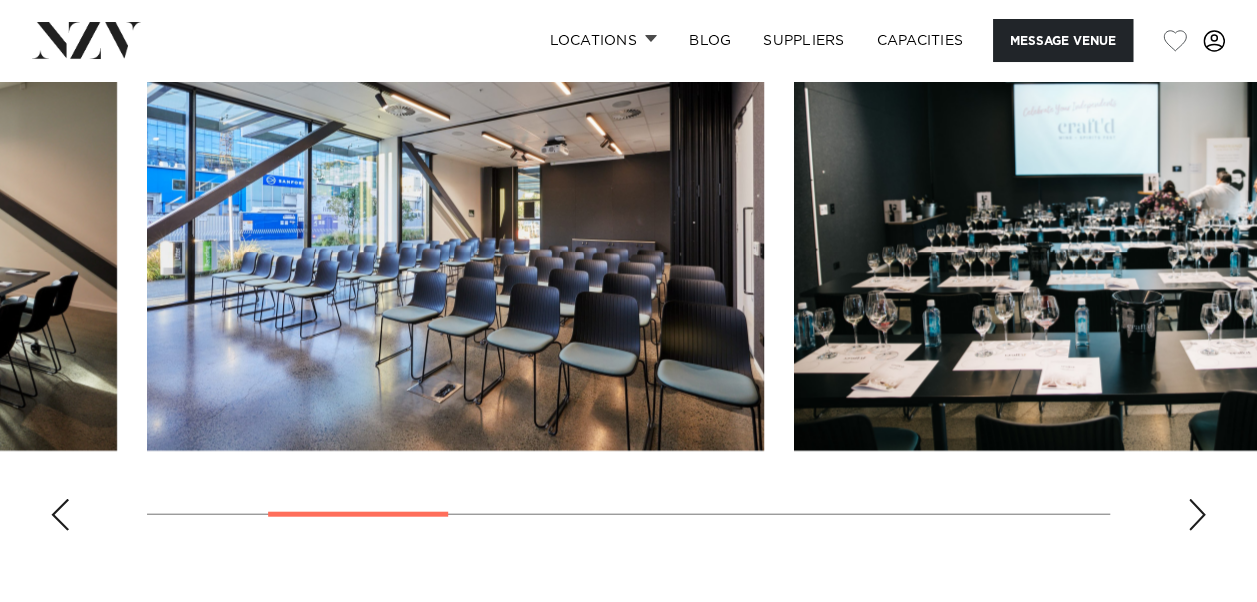 click at bounding box center [1197, 515] 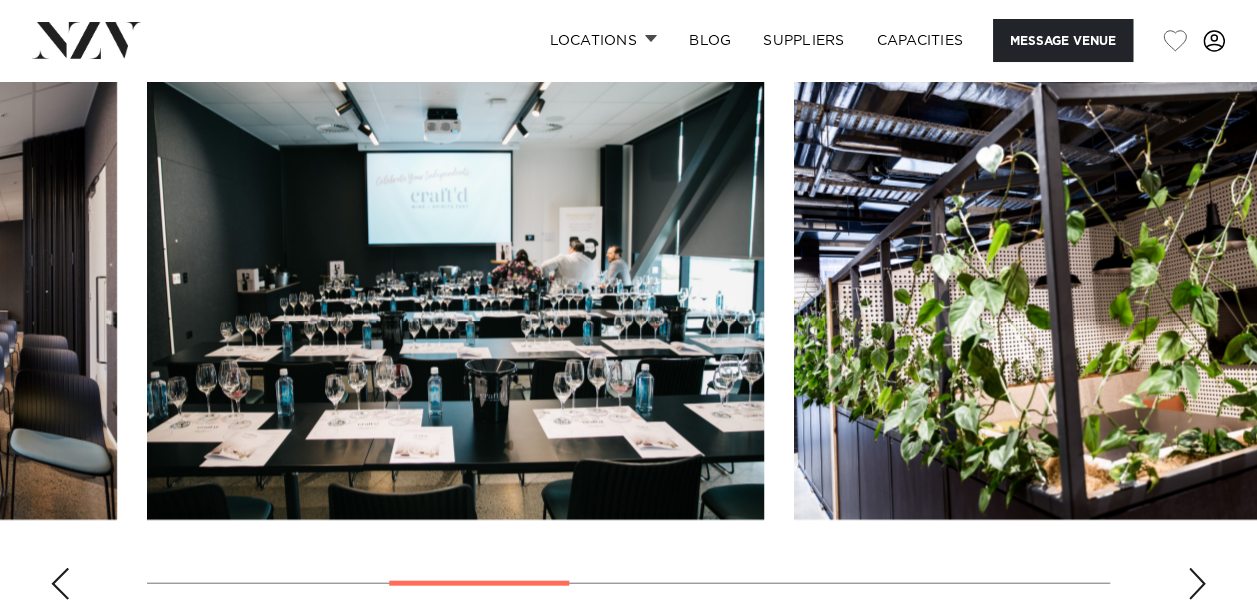 scroll, scrollTop: 2000, scrollLeft: 0, axis: vertical 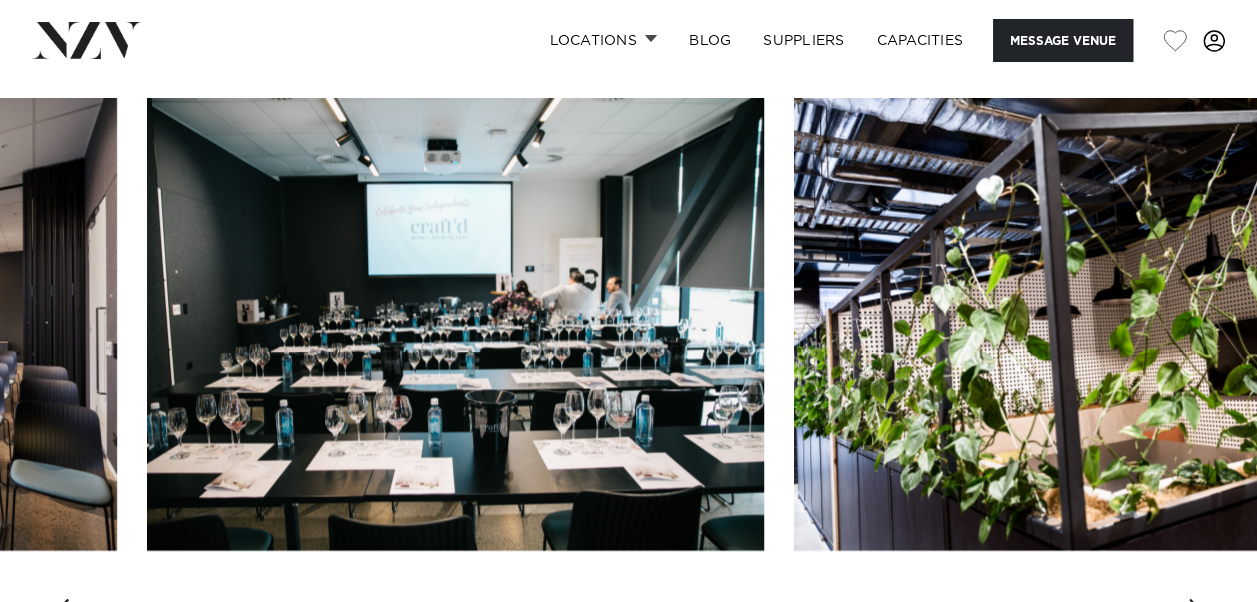 click at bounding box center [1197, 615] 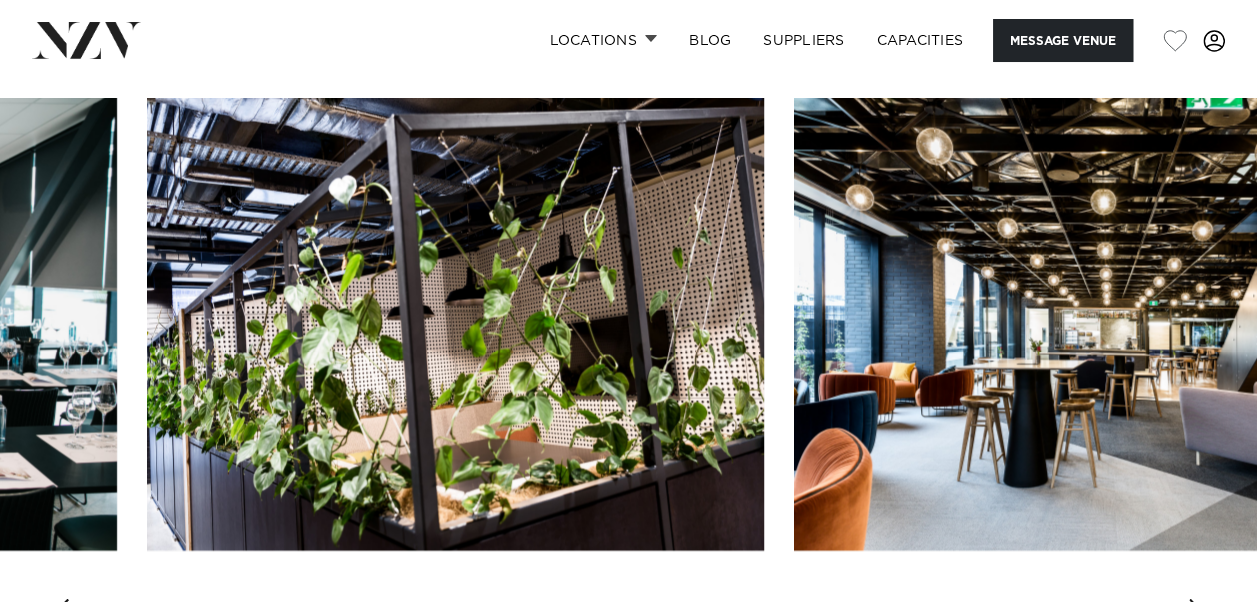 click at bounding box center [1197, 615] 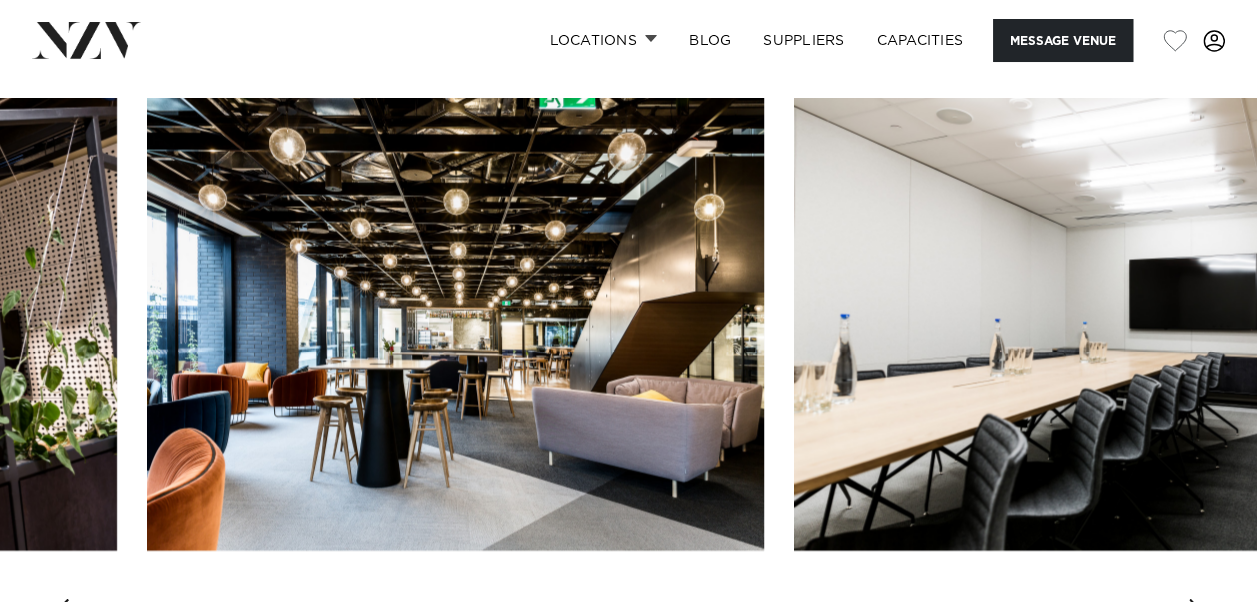 click at bounding box center (1197, 615) 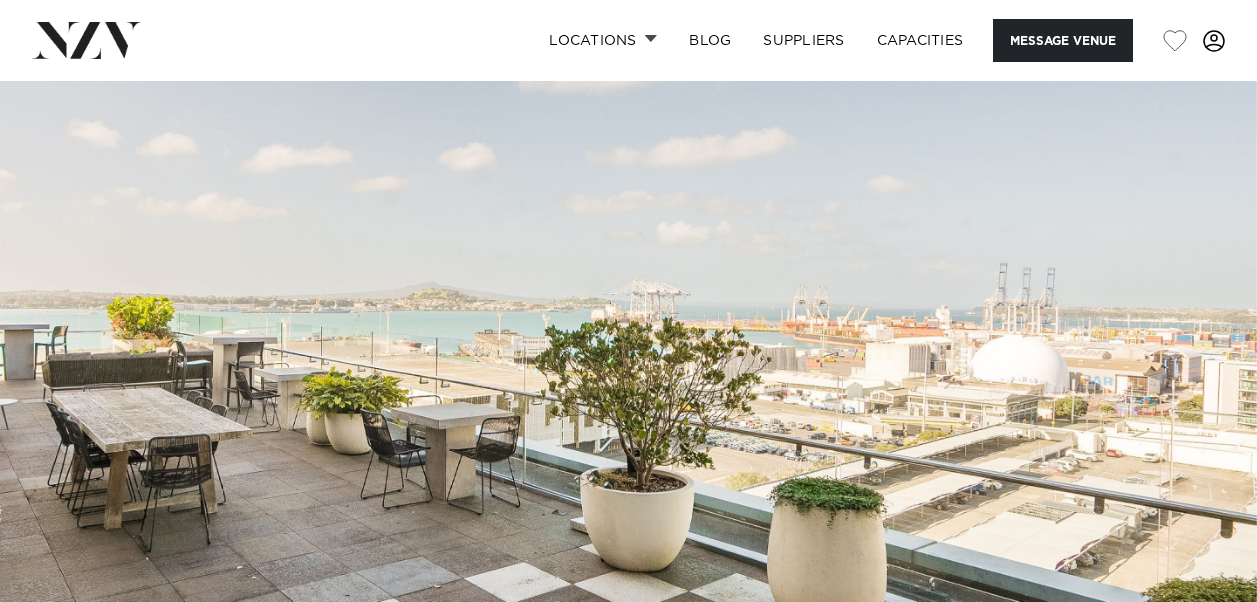 scroll, scrollTop: 0, scrollLeft: 0, axis: both 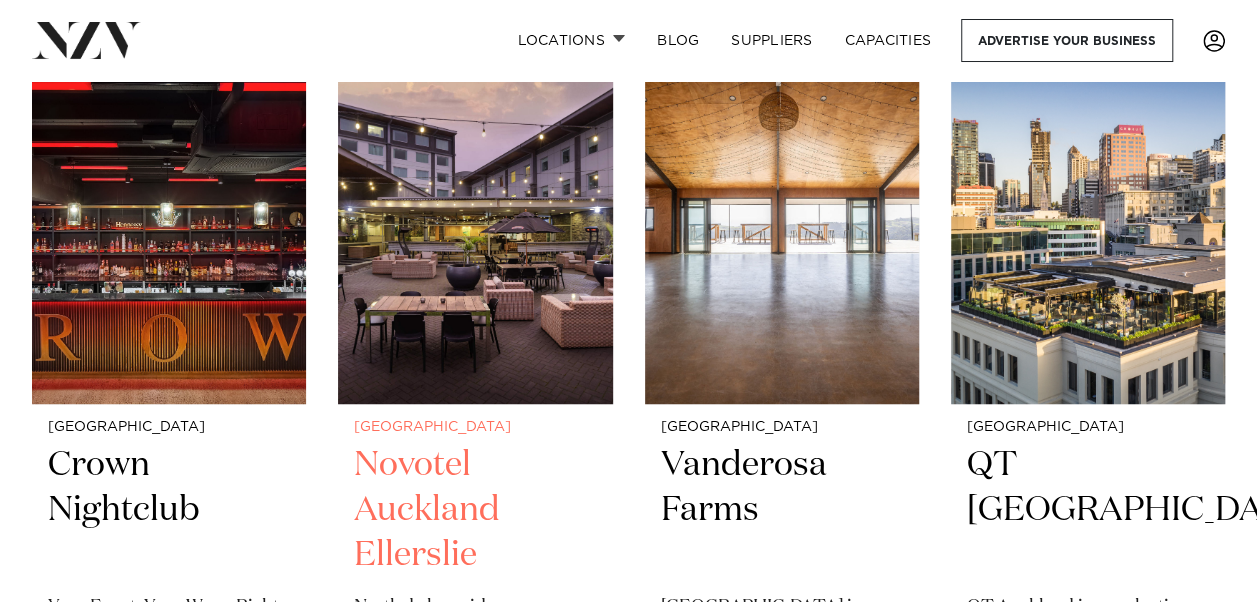 click at bounding box center (475, 220) 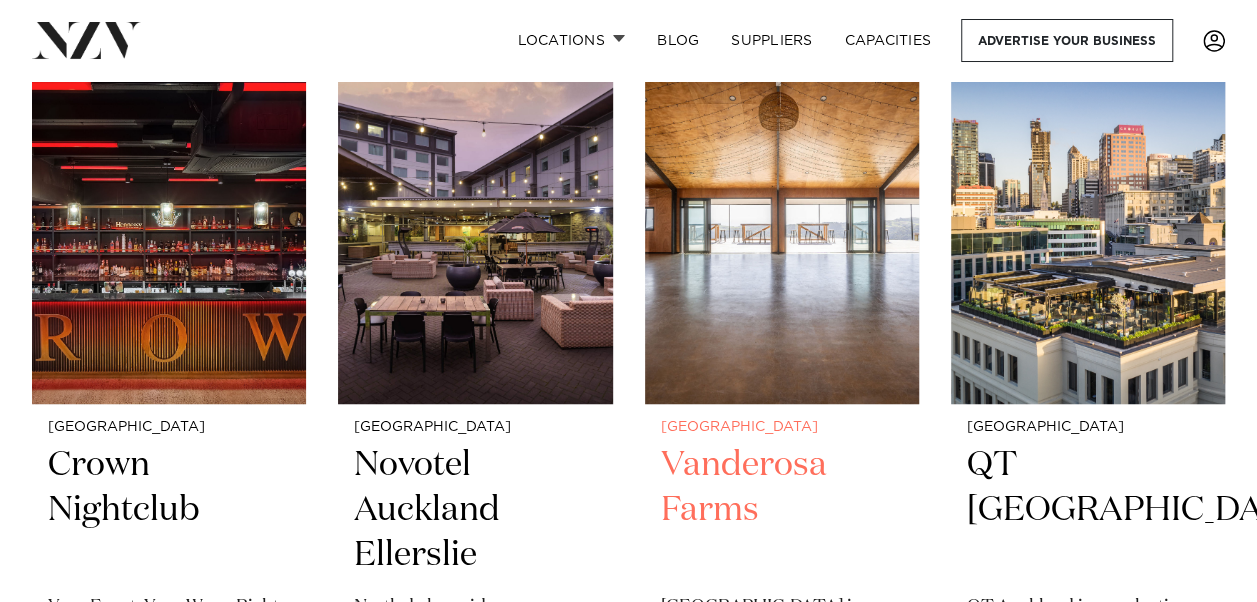 click at bounding box center (782, 220) 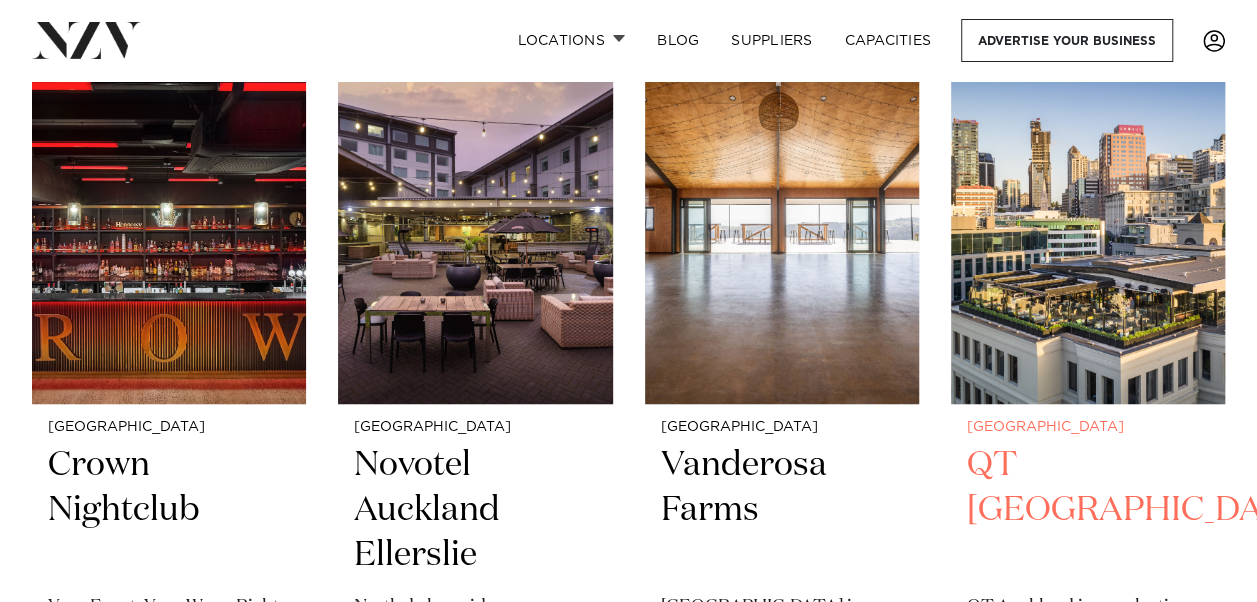 click at bounding box center (1088, 220) 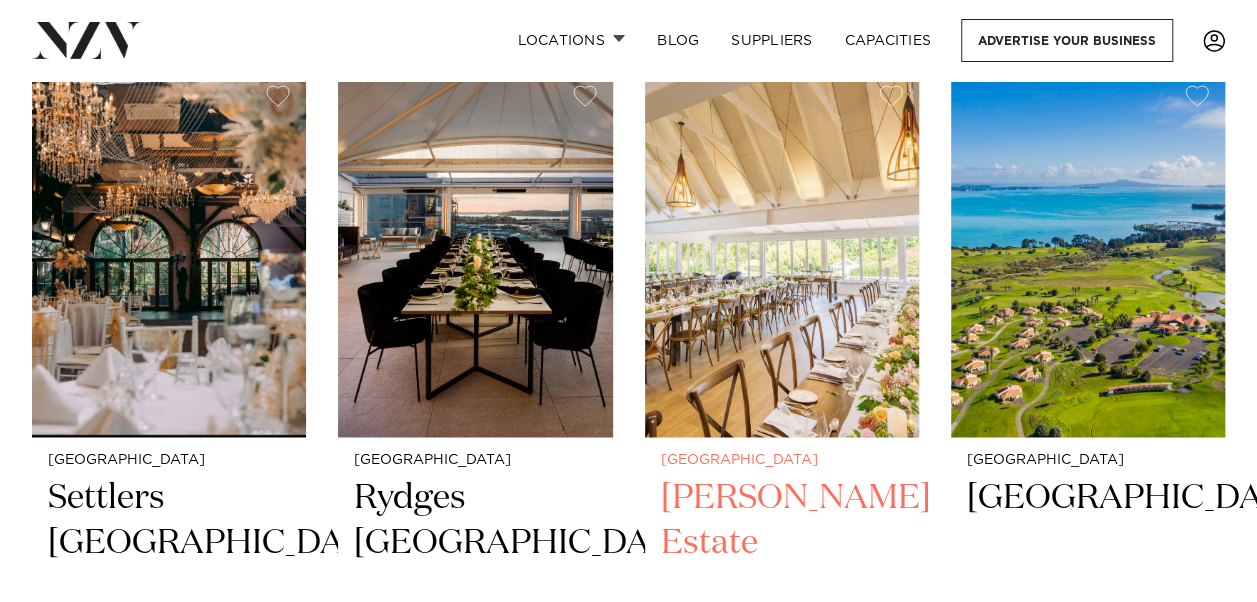 scroll, scrollTop: 1300, scrollLeft: 0, axis: vertical 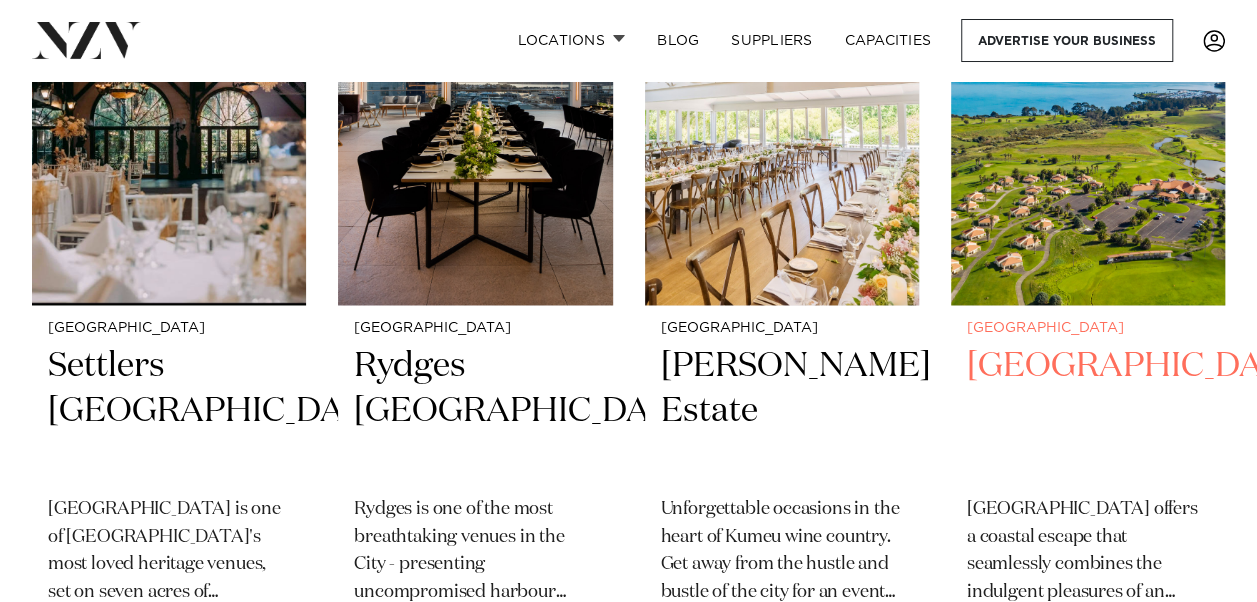 click at bounding box center [1088, 121] 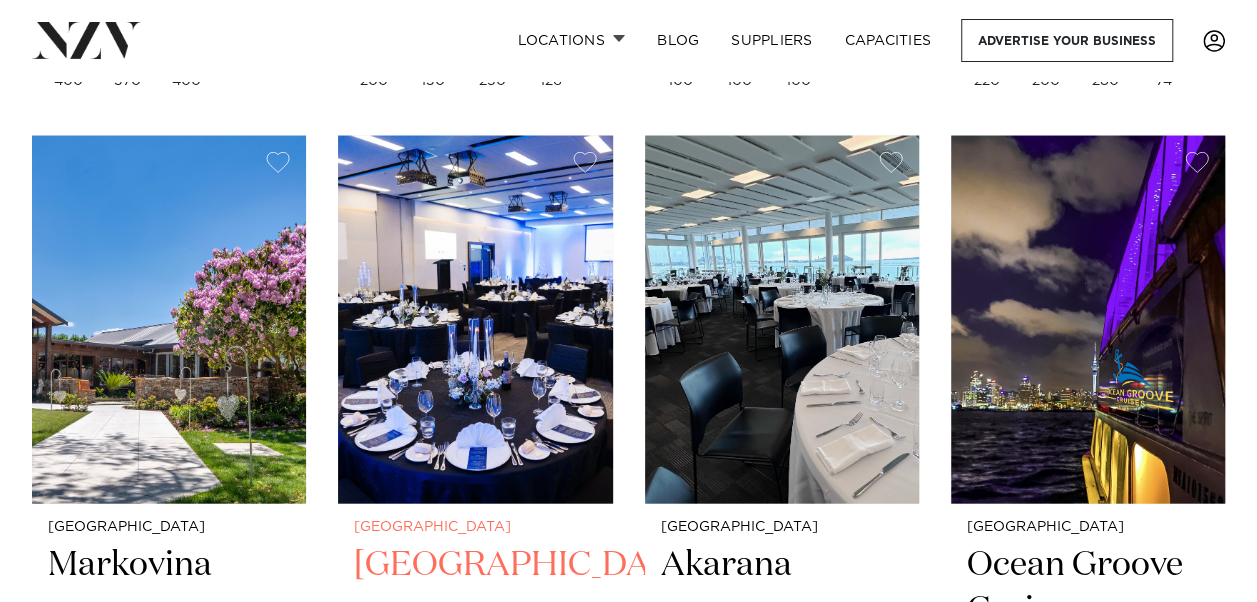 scroll, scrollTop: 2100, scrollLeft: 0, axis: vertical 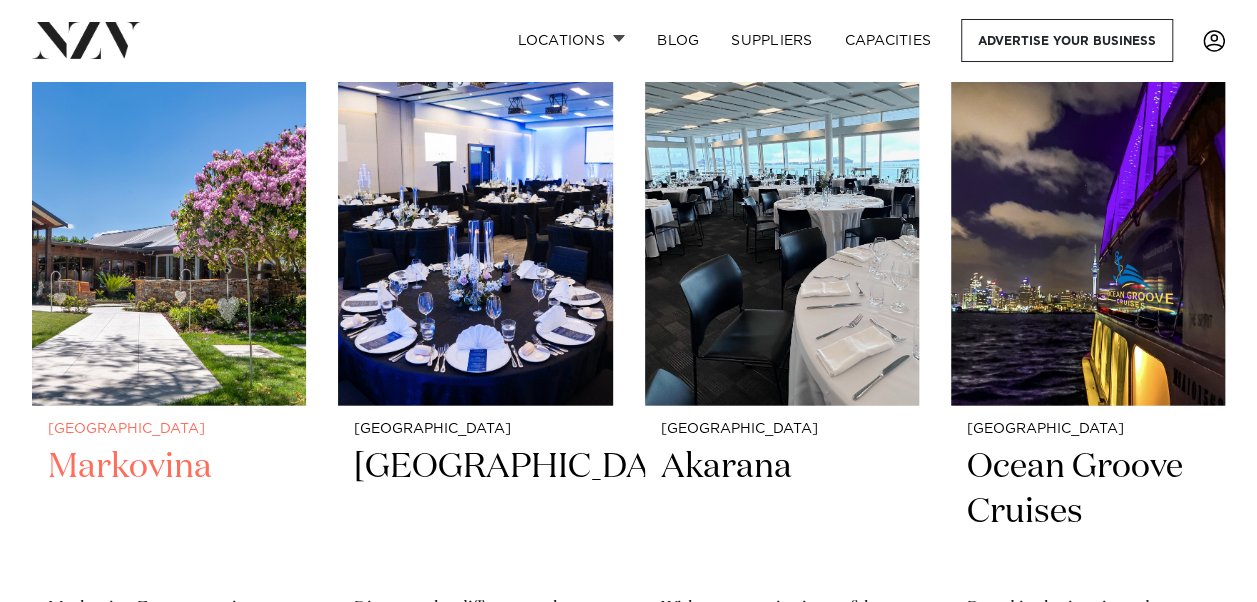 click at bounding box center [169, 222] 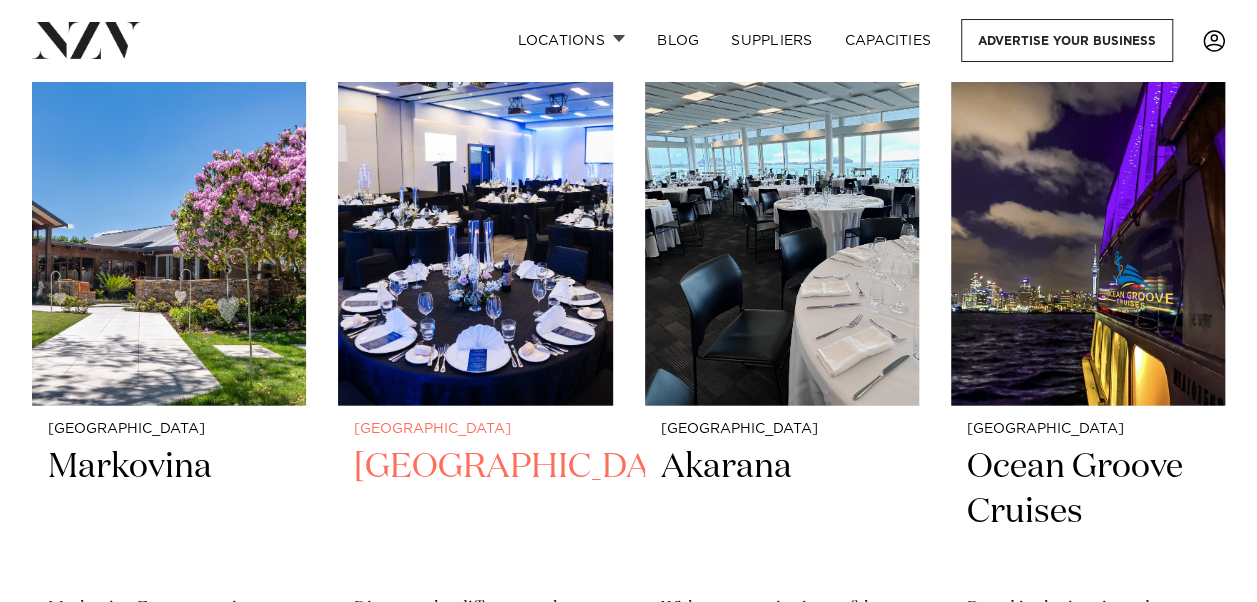 click at bounding box center (475, 222) 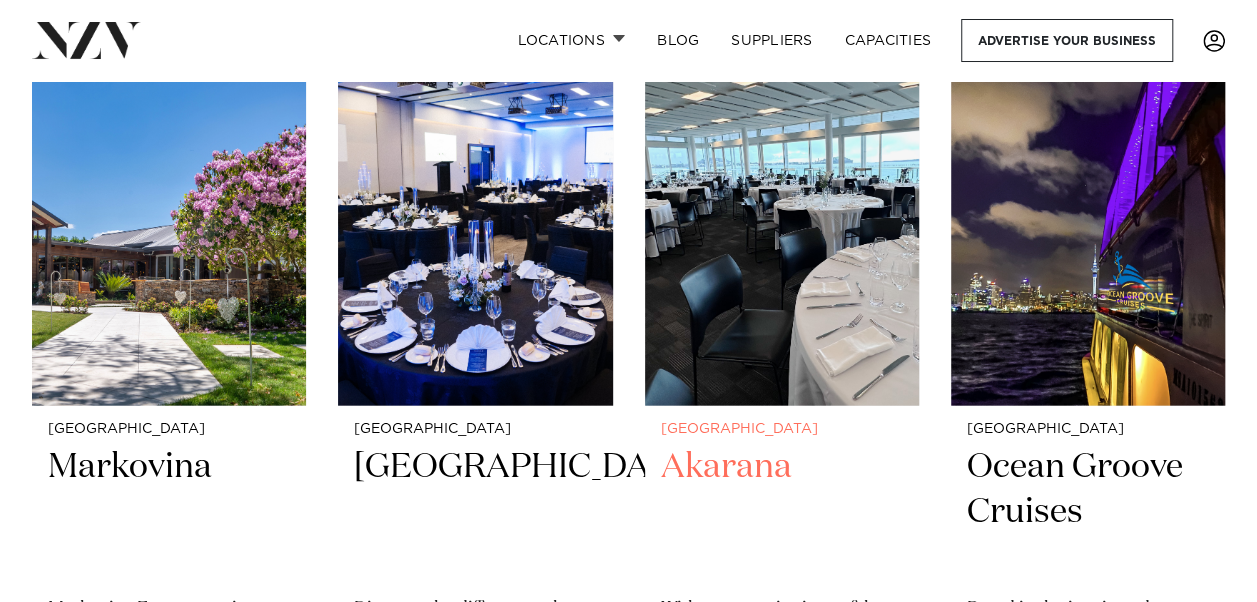 click at bounding box center [782, 222] 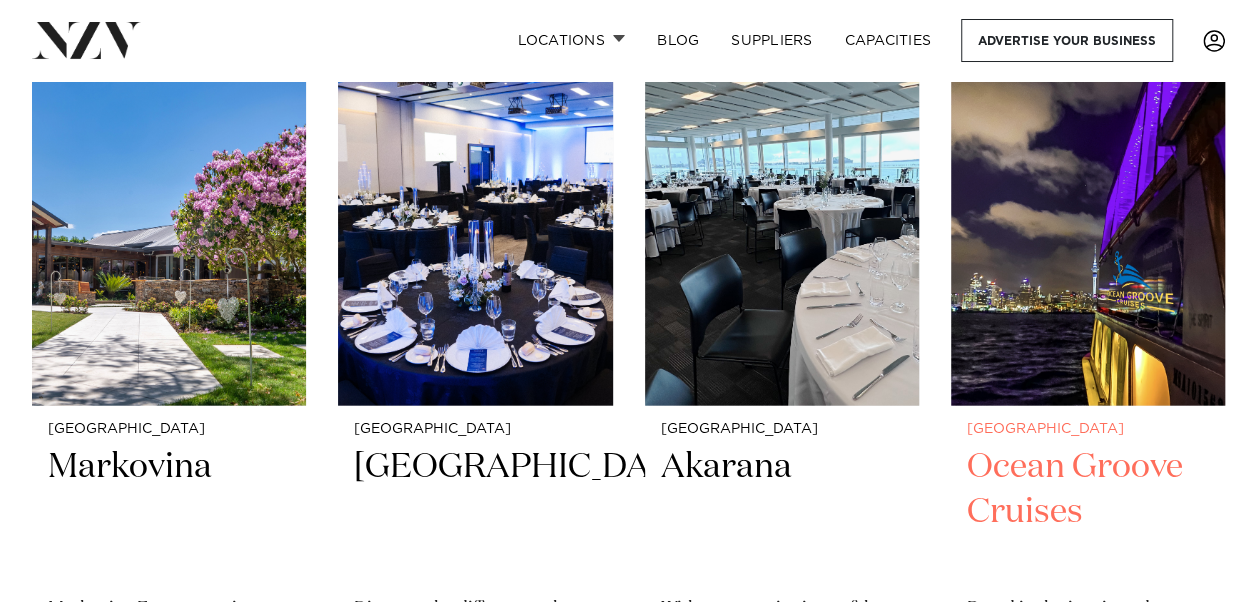 click at bounding box center (1088, 222) 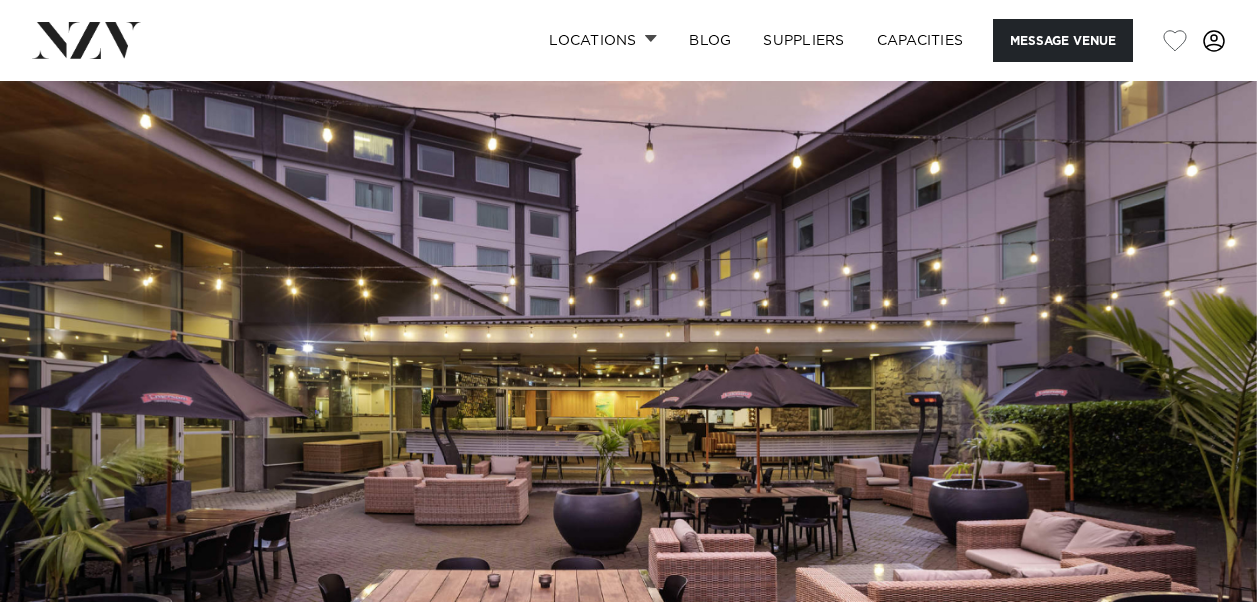 scroll, scrollTop: 0, scrollLeft: 0, axis: both 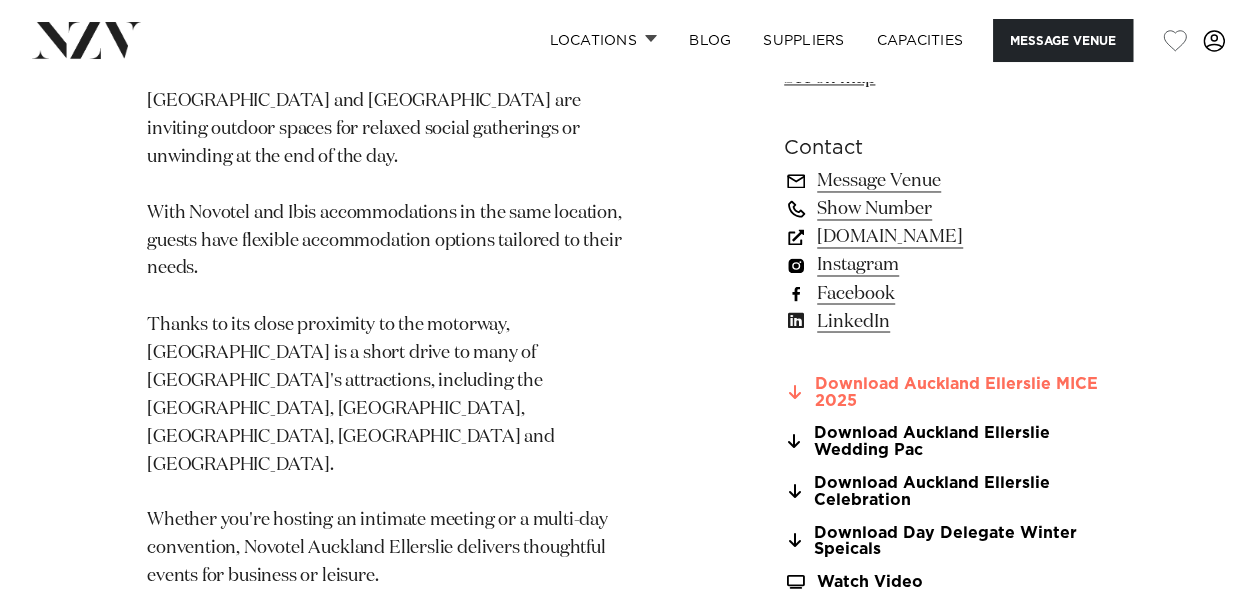 click on "Download Auckland Ellerslie MICE 2025" at bounding box center [947, 392] 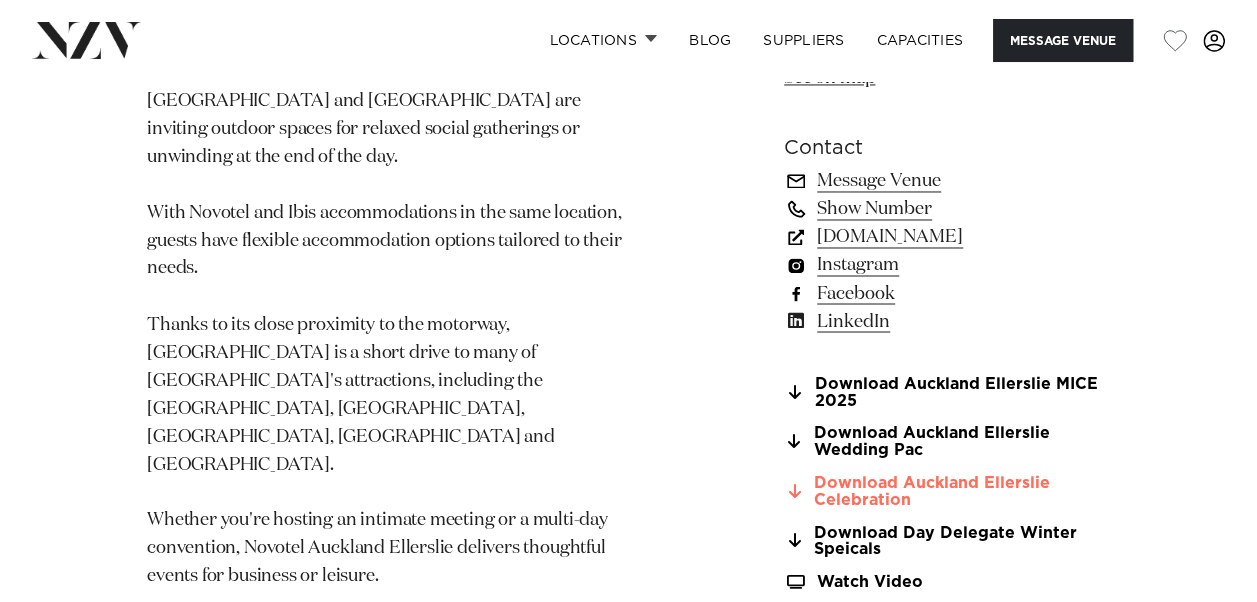 click on "Download Auckland Ellerslie Celebration" at bounding box center [947, 491] 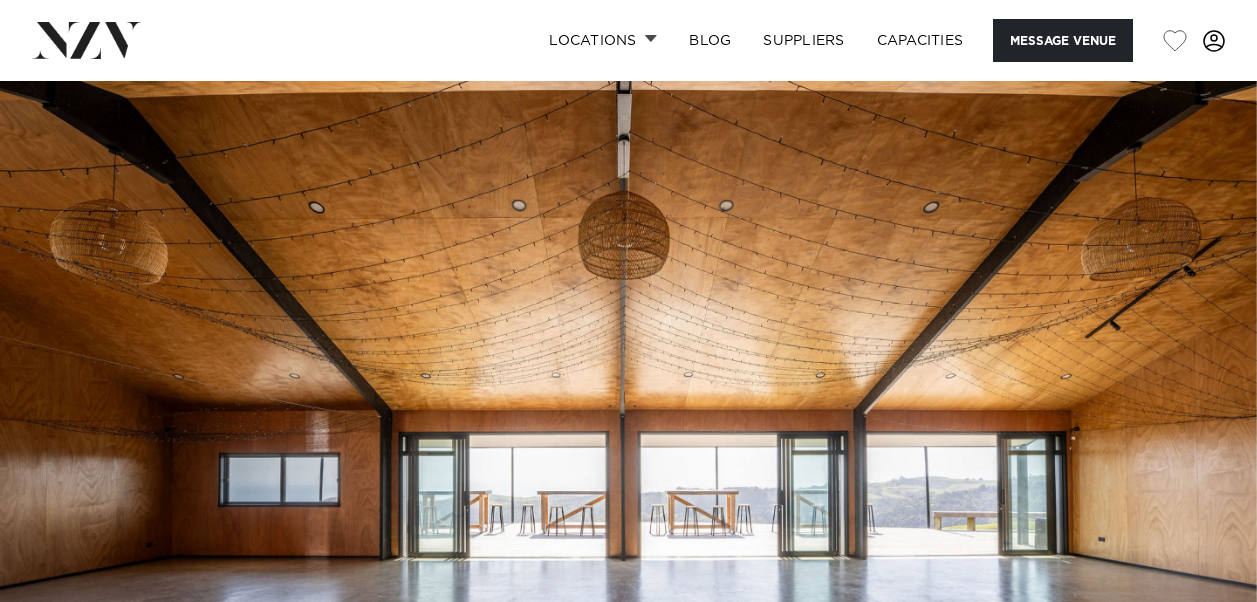 scroll, scrollTop: 0, scrollLeft: 0, axis: both 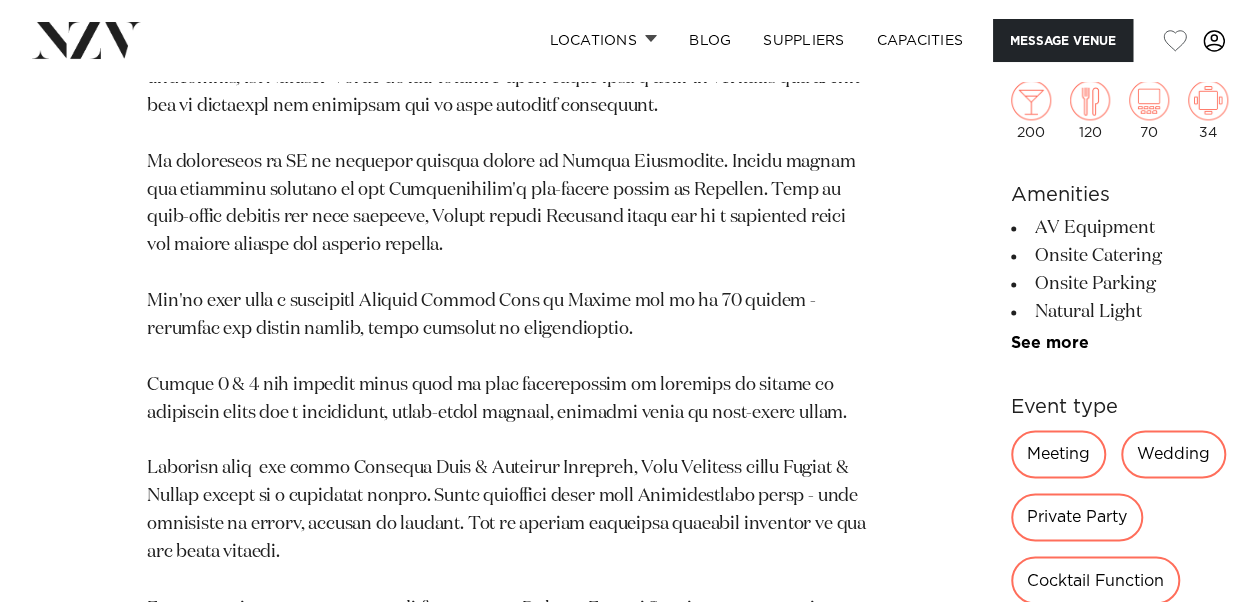click on "See more" at bounding box center (1089, 629) 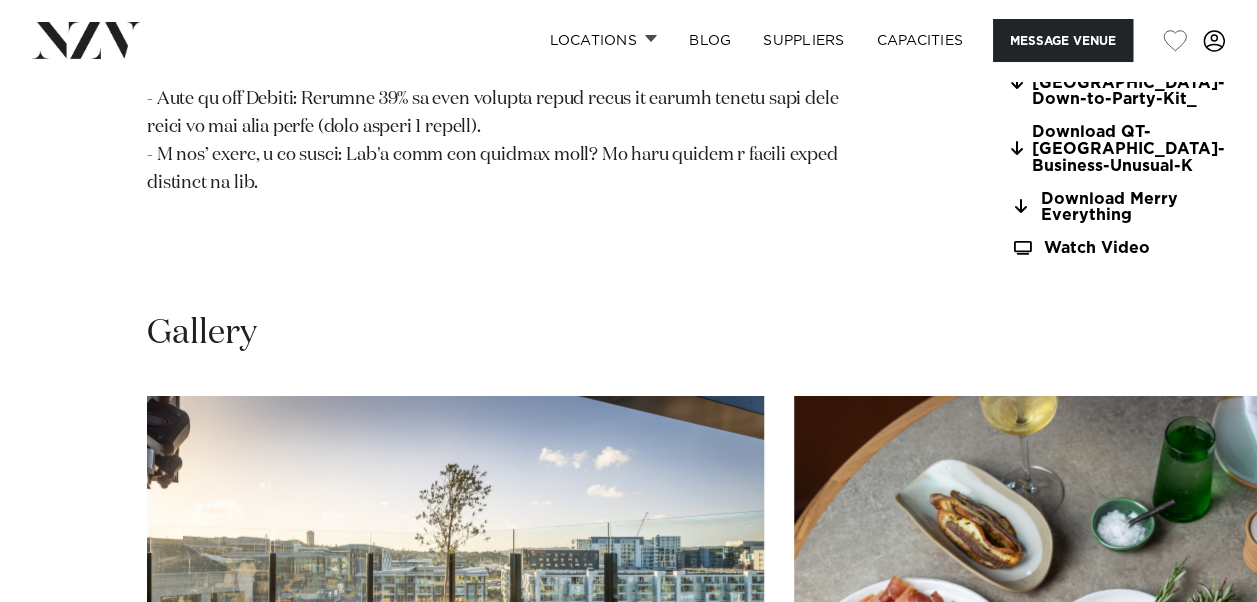scroll, scrollTop: 2500, scrollLeft: 0, axis: vertical 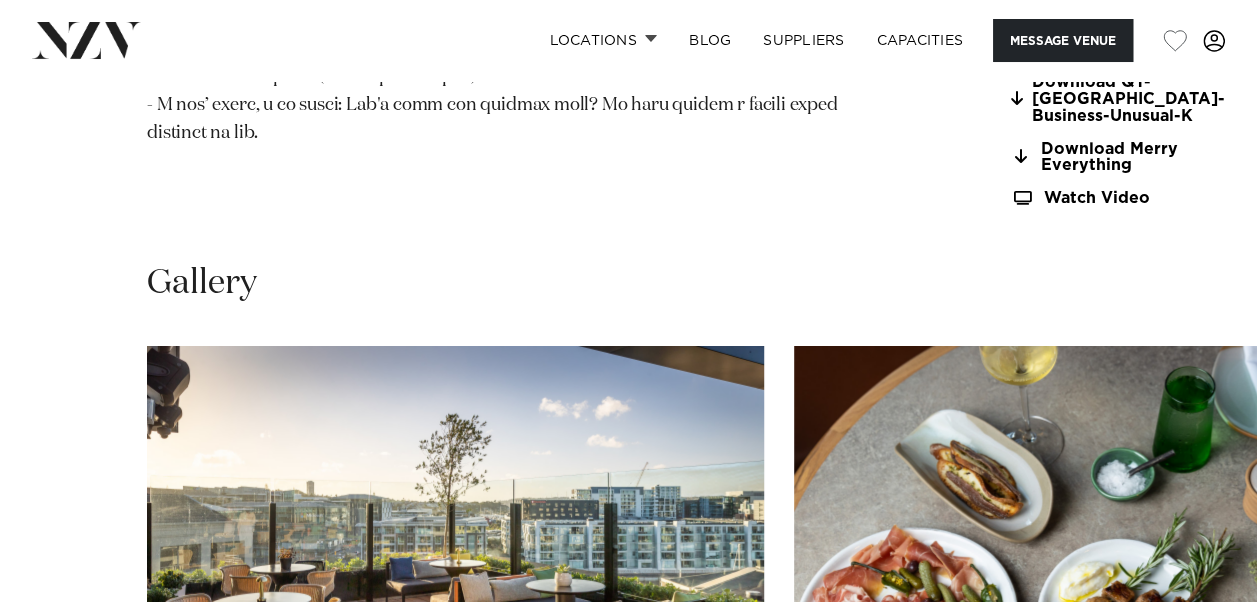 click on "Download QT-Auckland-Down-to-Party-Kit_" at bounding box center [1124, 33] 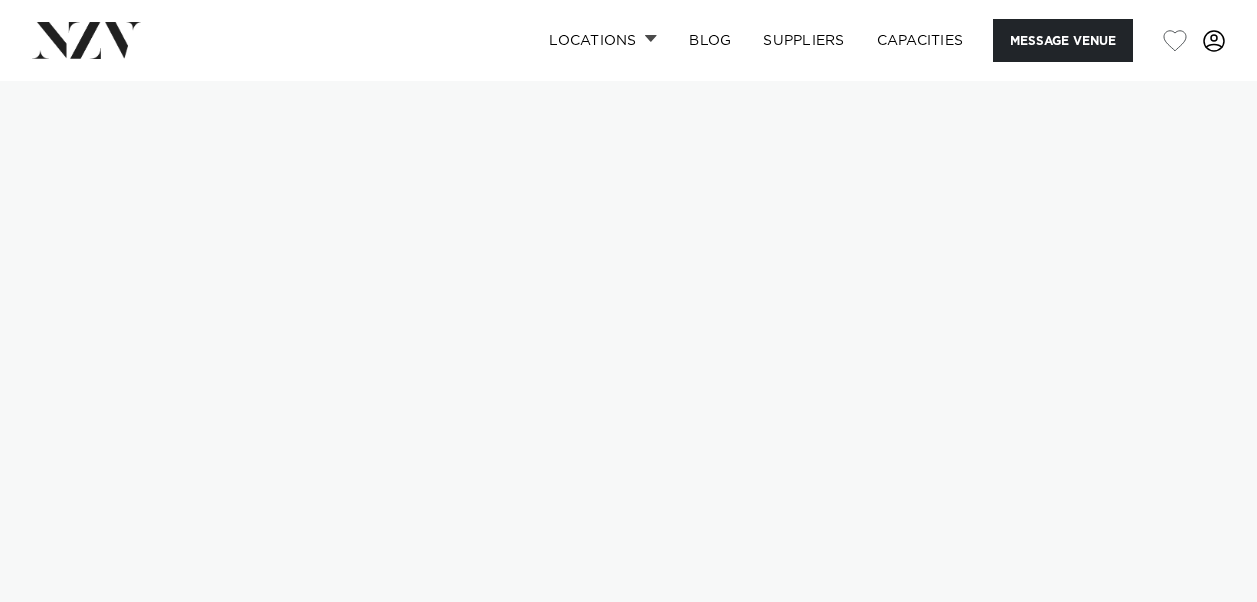 scroll, scrollTop: 0, scrollLeft: 0, axis: both 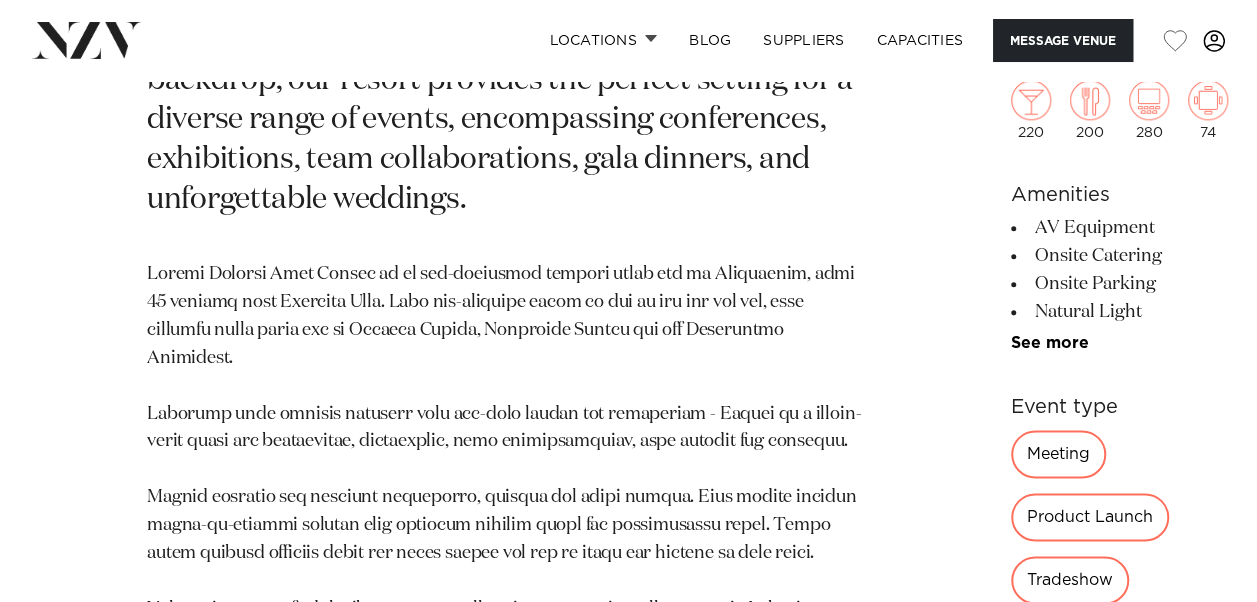 click on "See more" at bounding box center [1089, 692] 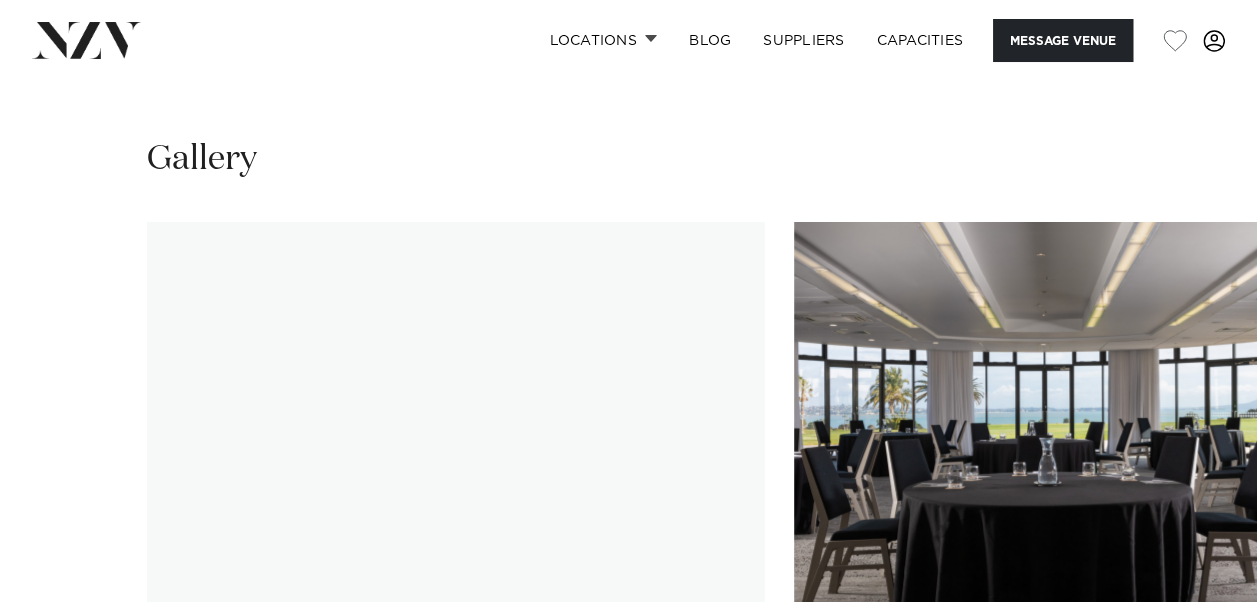 scroll, scrollTop: 2700, scrollLeft: 0, axis: vertical 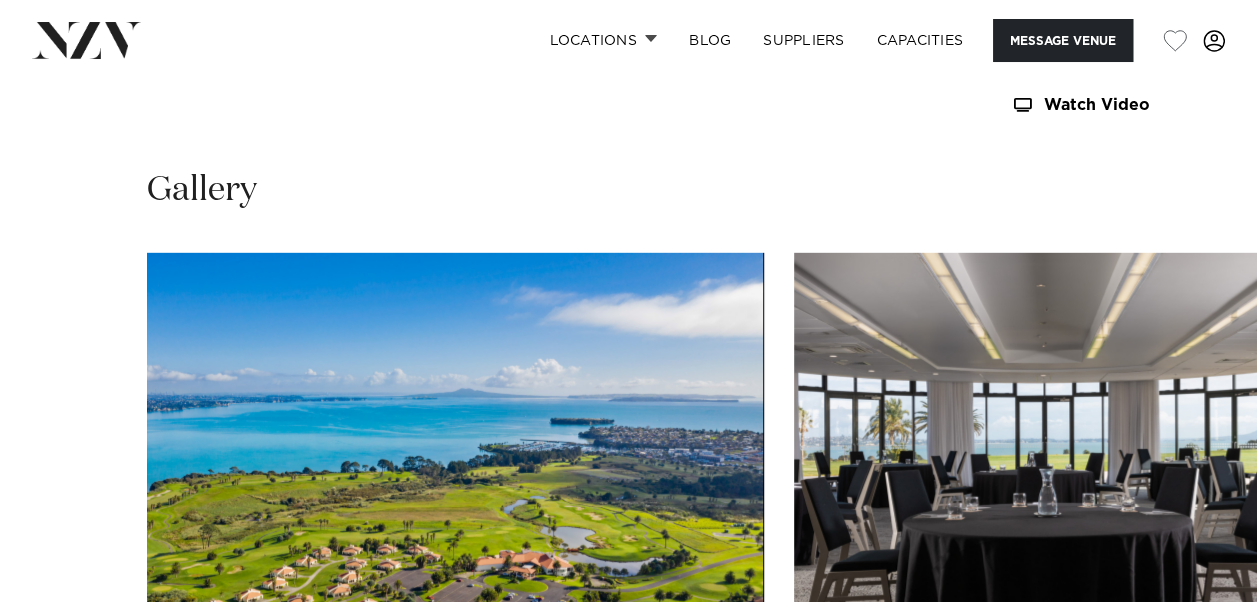 click on "Download Conference & Event" at bounding box center [1119, -35] 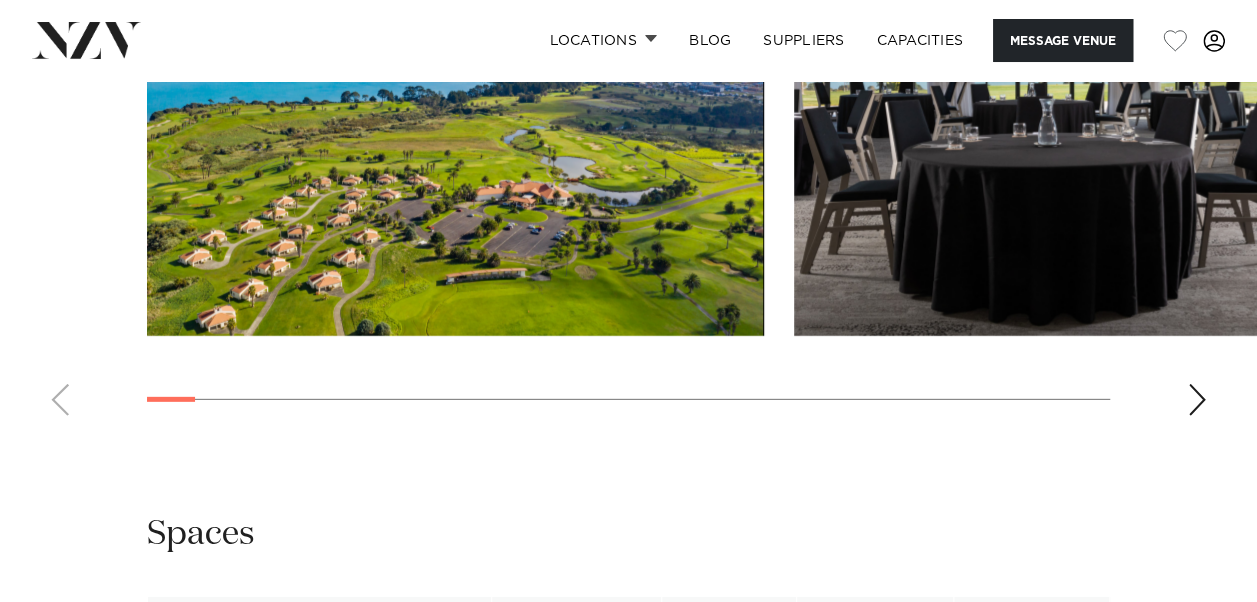 scroll, scrollTop: 2700, scrollLeft: 0, axis: vertical 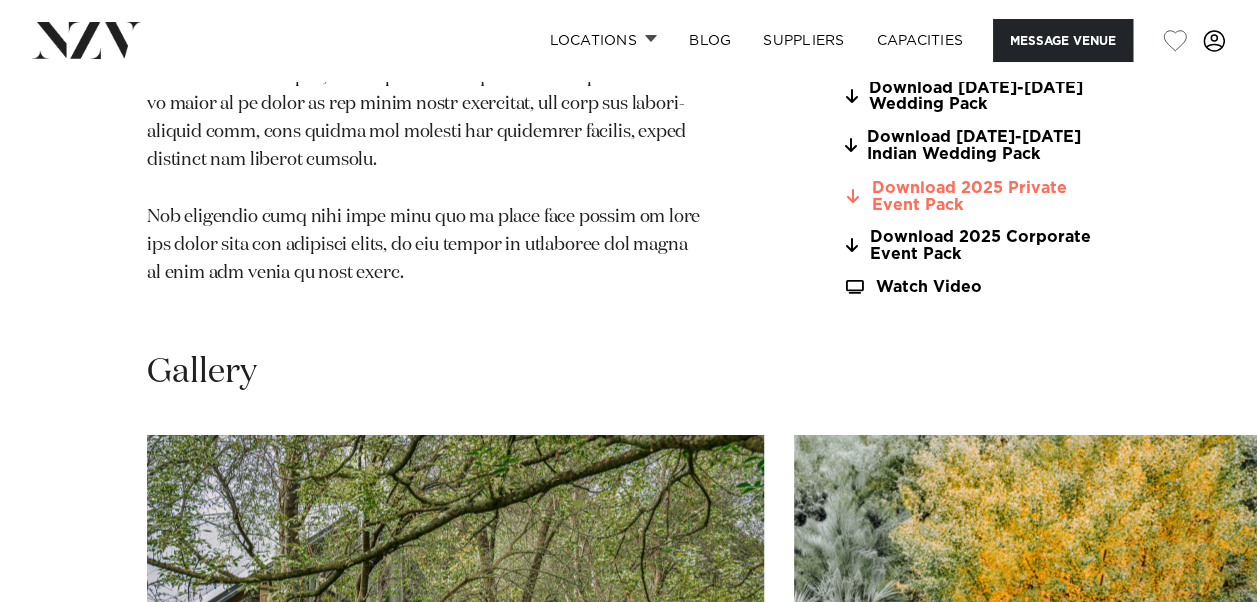 click on "Download 2025 Private Event Pack" at bounding box center [976, 196] 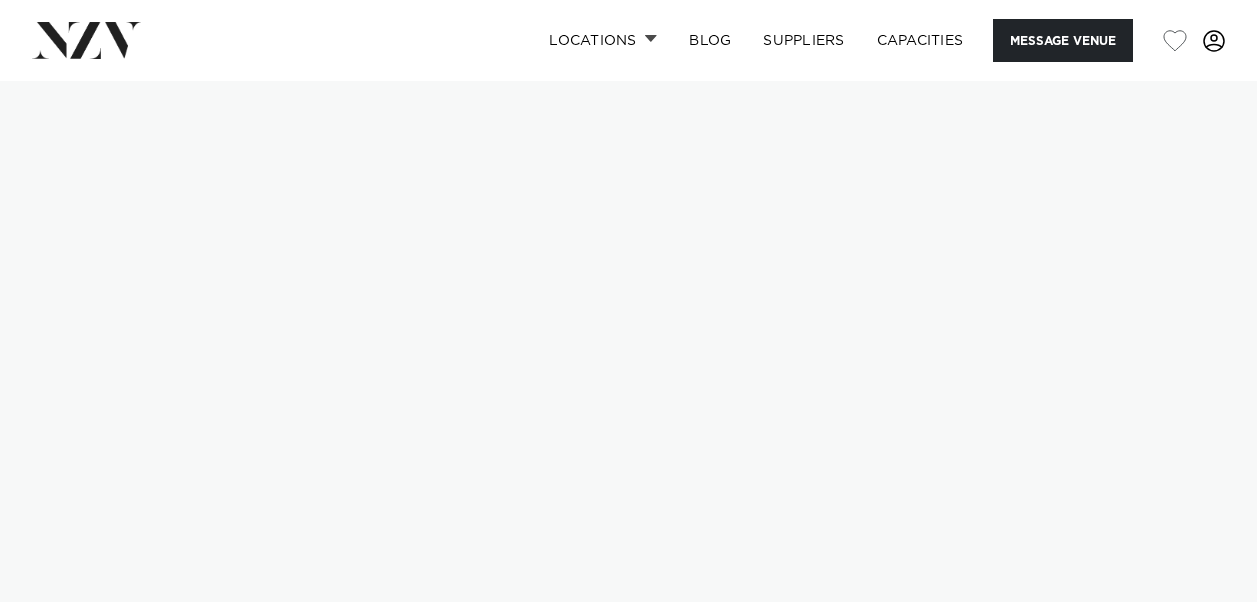 scroll, scrollTop: 0, scrollLeft: 0, axis: both 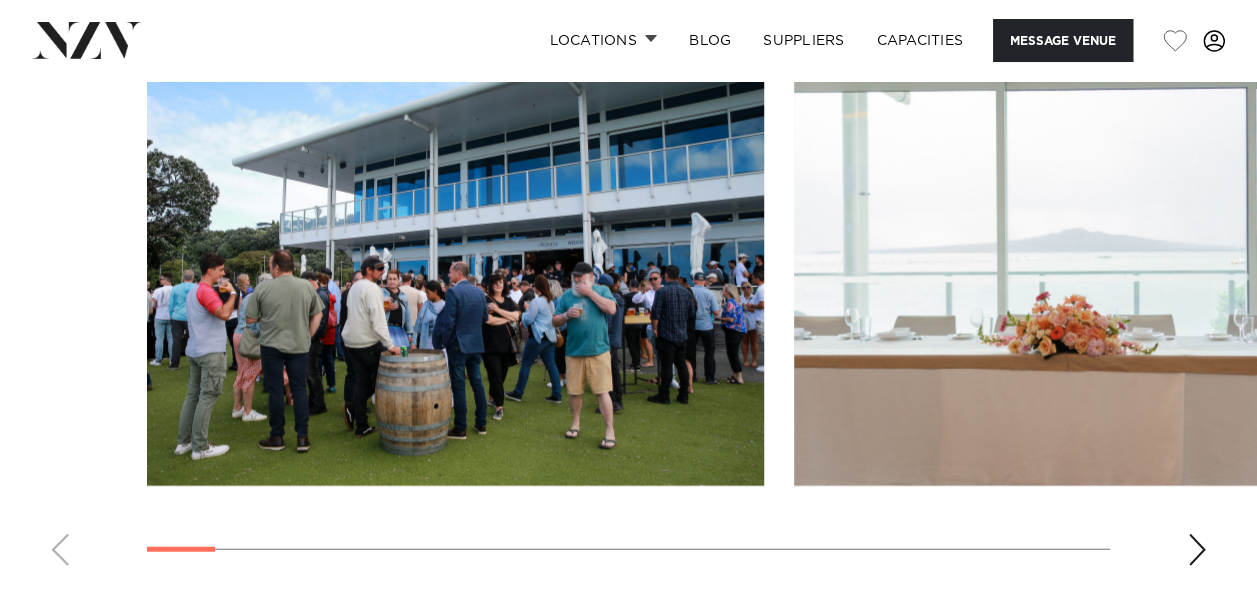click on "Download HMSC_Akarana Events & Function" at bounding box center [1119, -198] 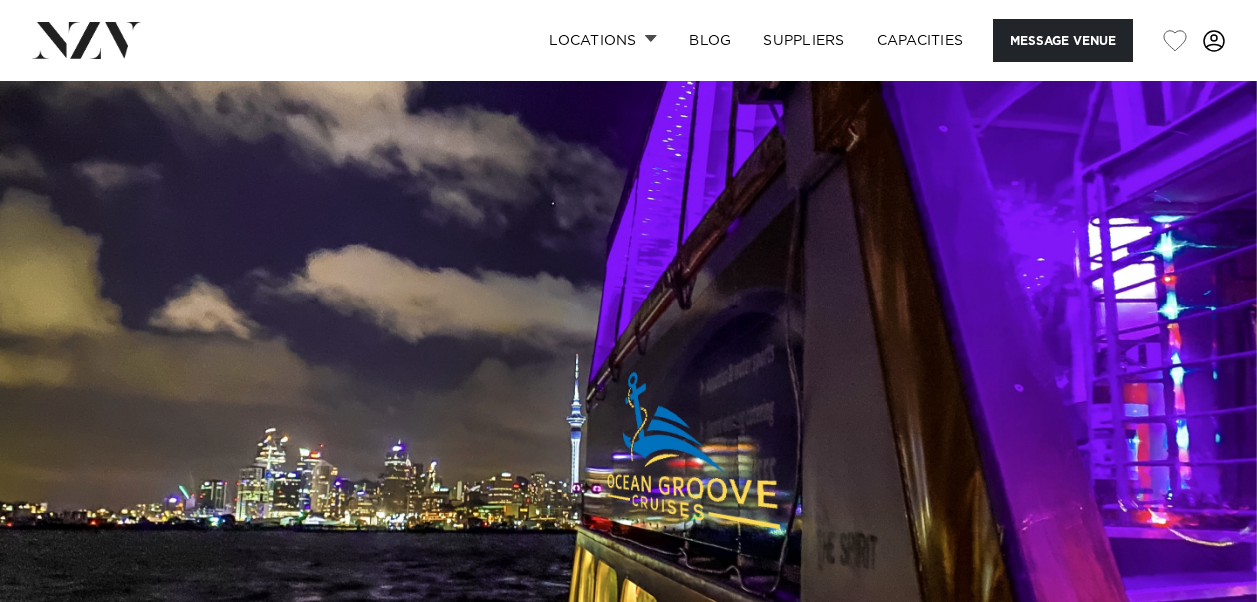 scroll, scrollTop: 0, scrollLeft: 0, axis: both 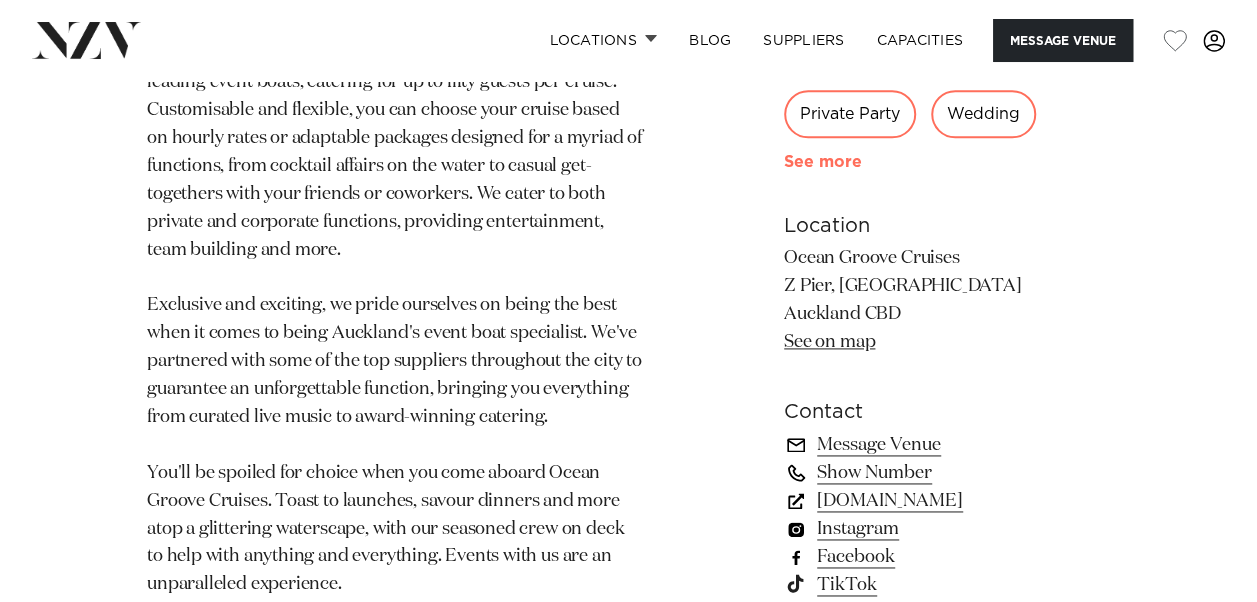 click on "See more" at bounding box center (862, 163) 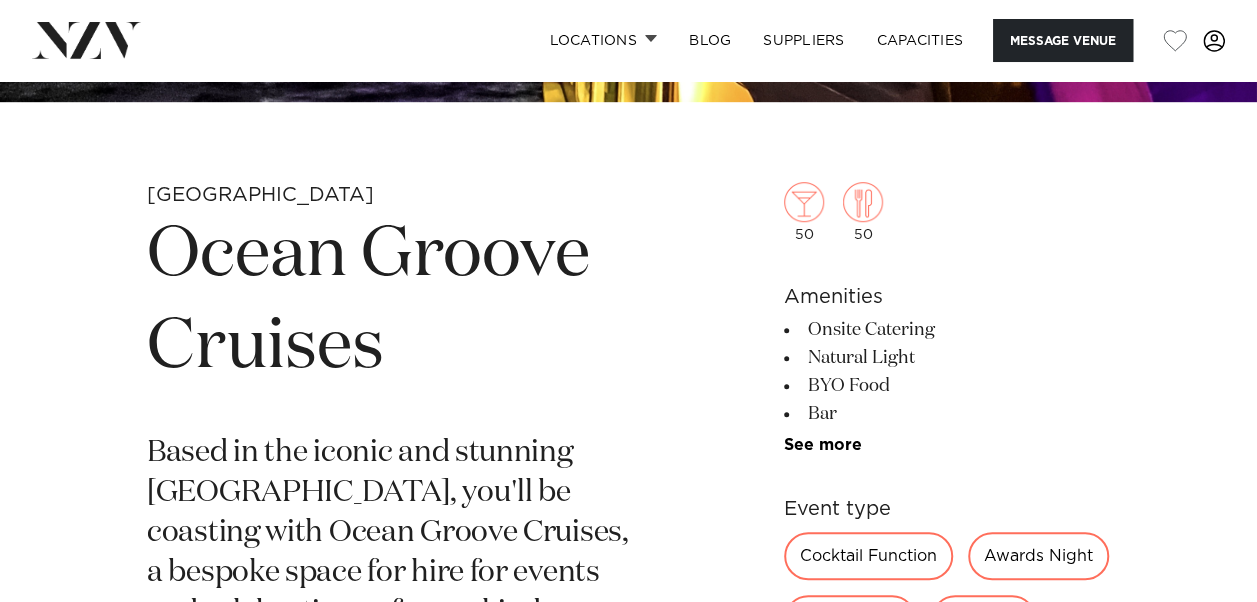 scroll, scrollTop: 600, scrollLeft: 0, axis: vertical 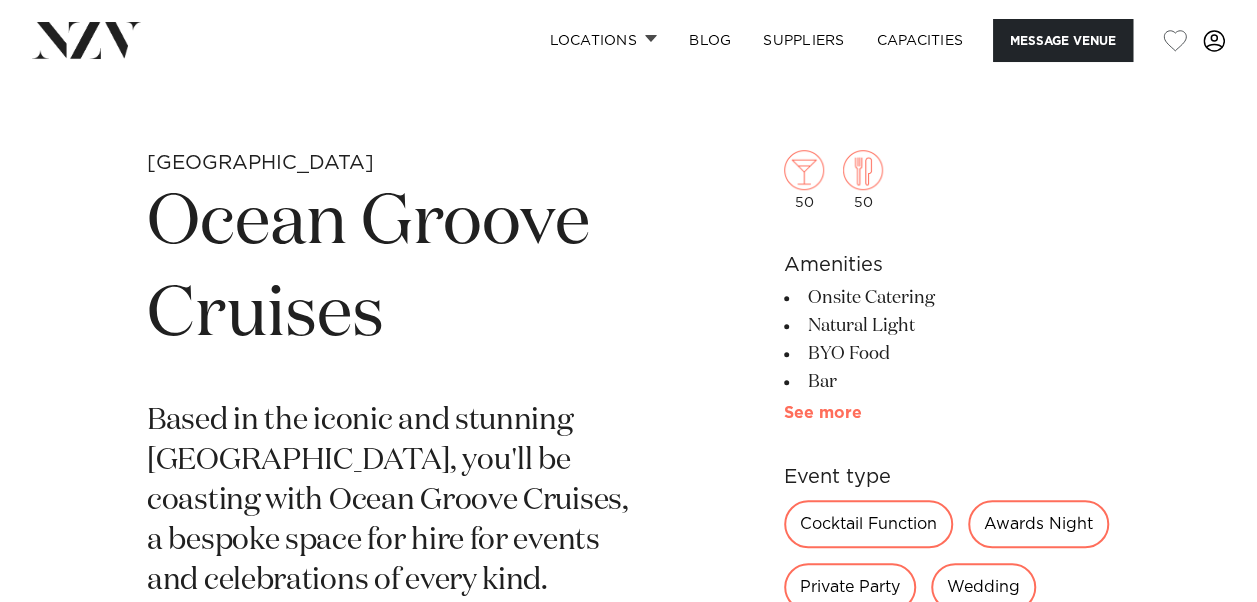 click on "See more" at bounding box center (862, 413) 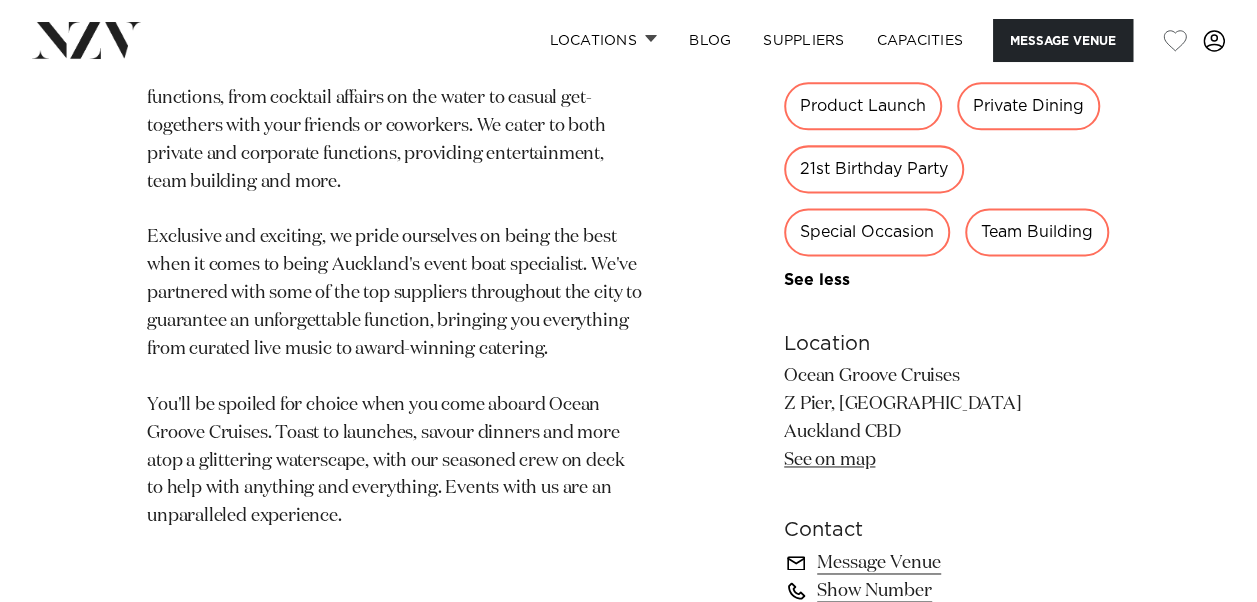 scroll, scrollTop: 1300, scrollLeft: 0, axis: vertical 